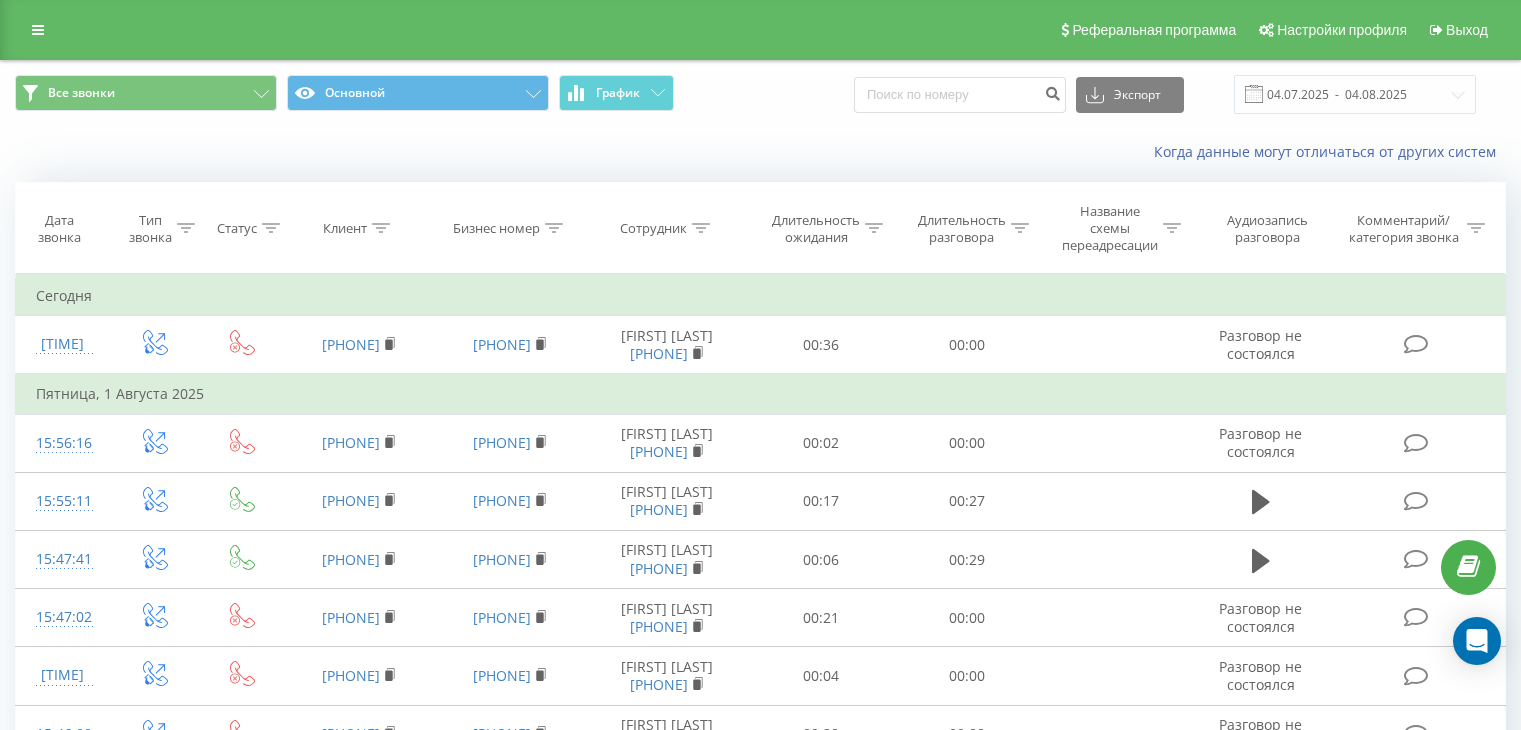 scroll, scrollTop: 132, scrollLeft: 0, axis: vertical 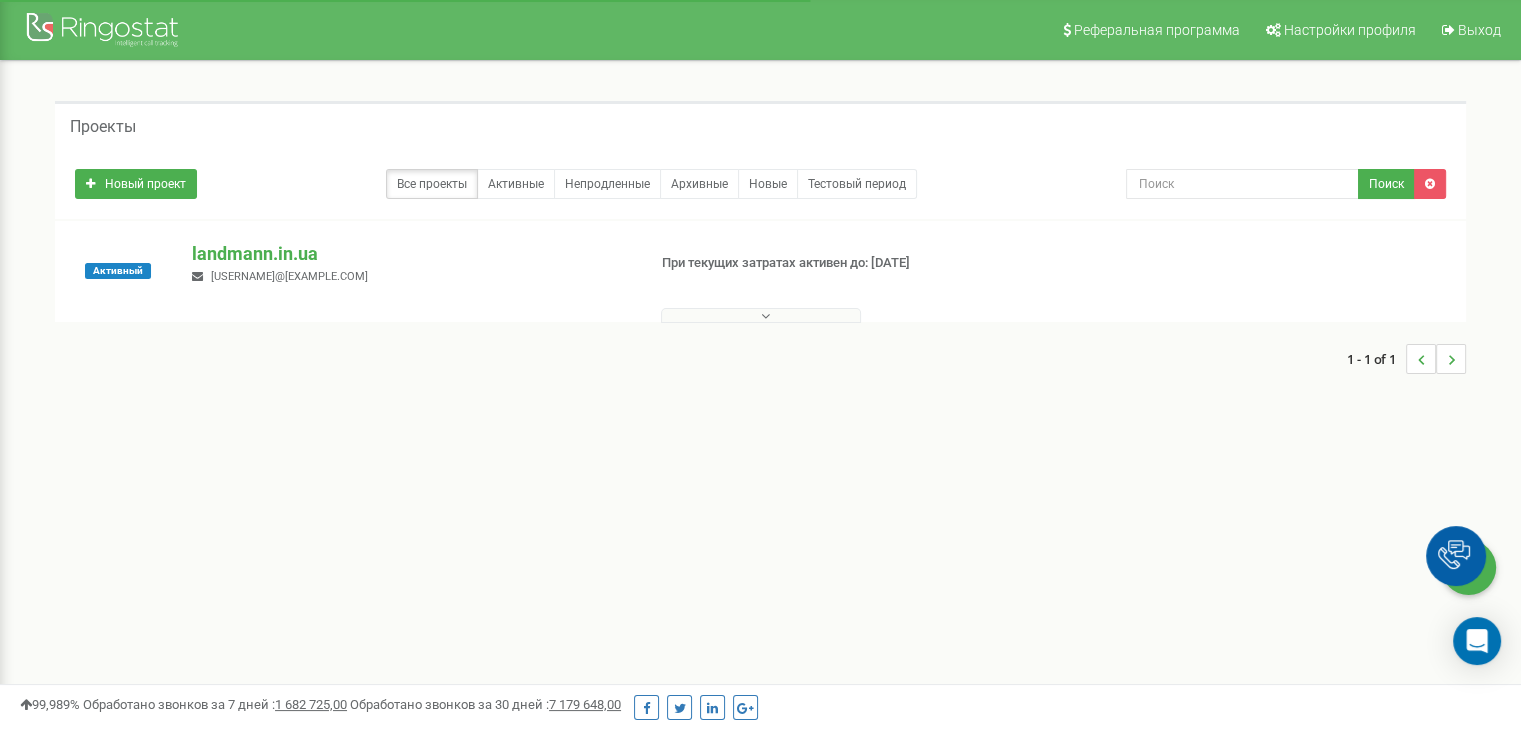 click on "landmann.in.ua" at bounding box center (410, 254) 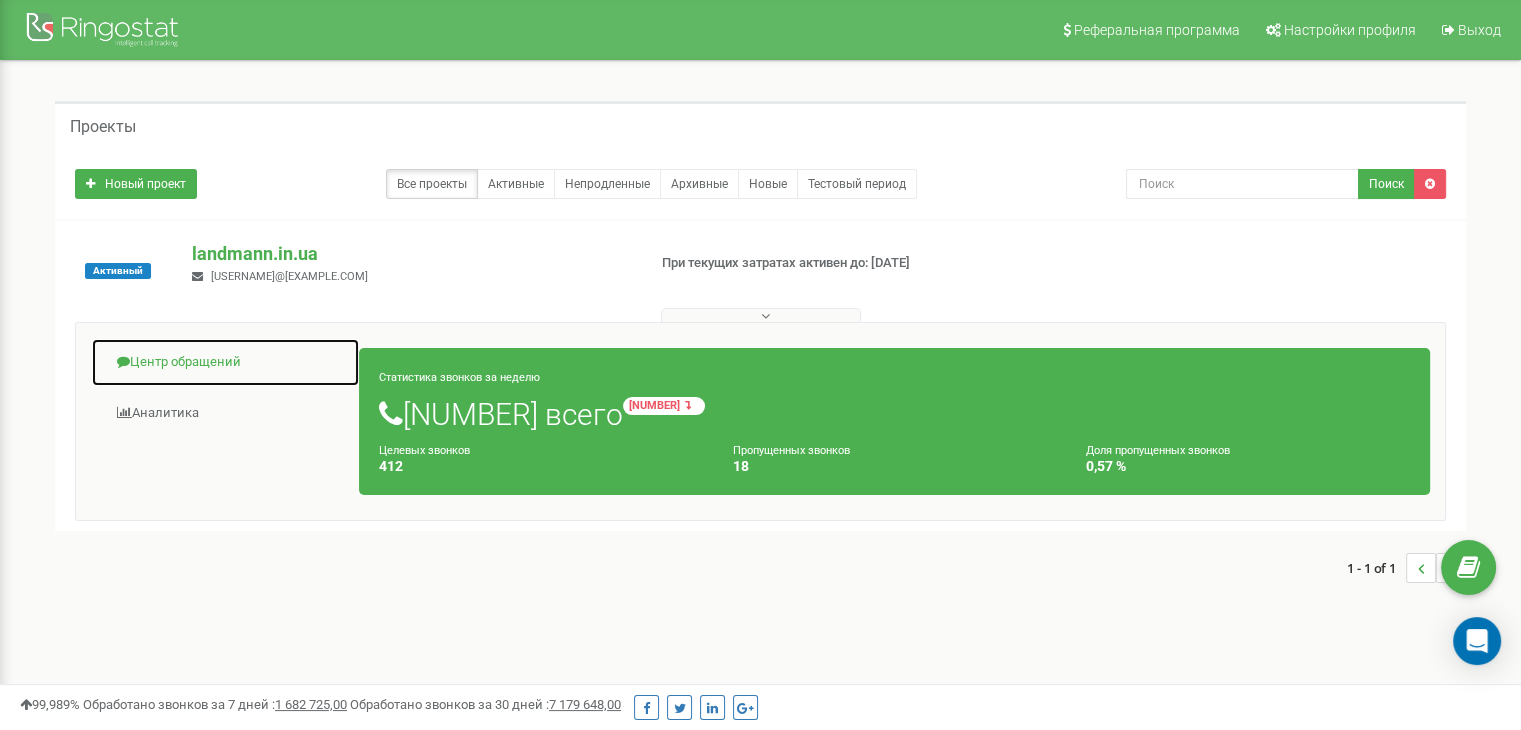 click on "Центр обращений" at bounding box center [225, 362] 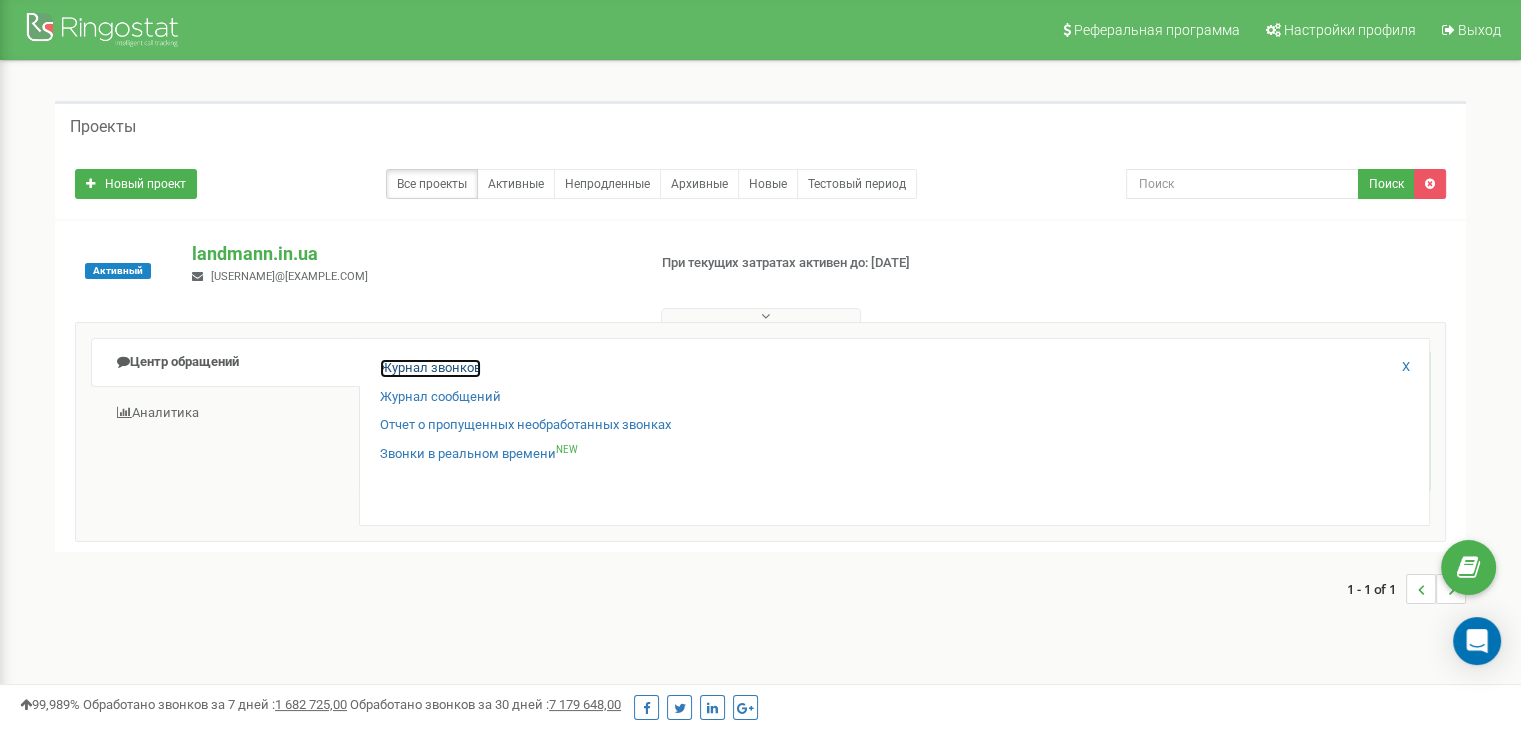 click on "Журнал звонков" at bounding box center (430, 368) 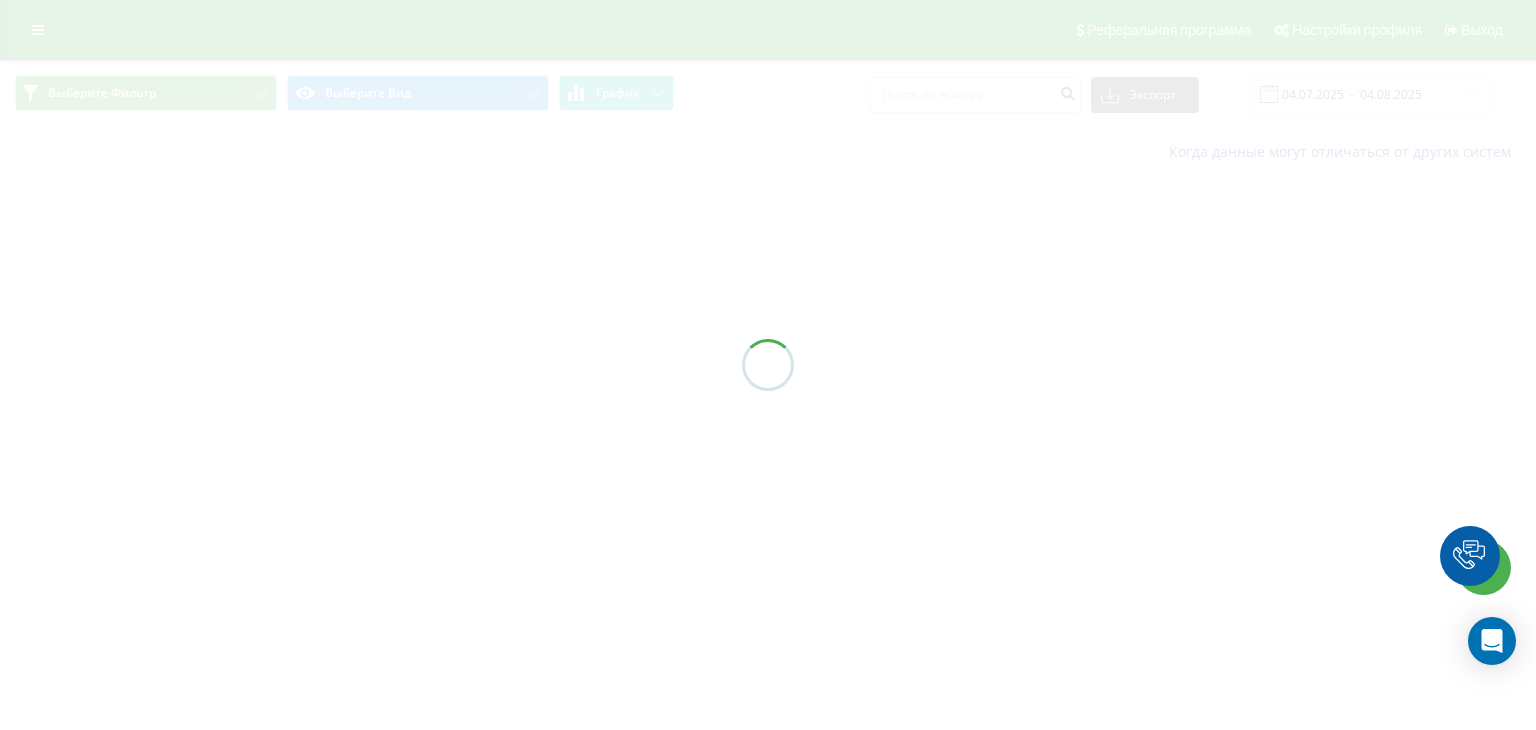 scroll, scrollTop: 0, scrollLeft: 0, axis: both 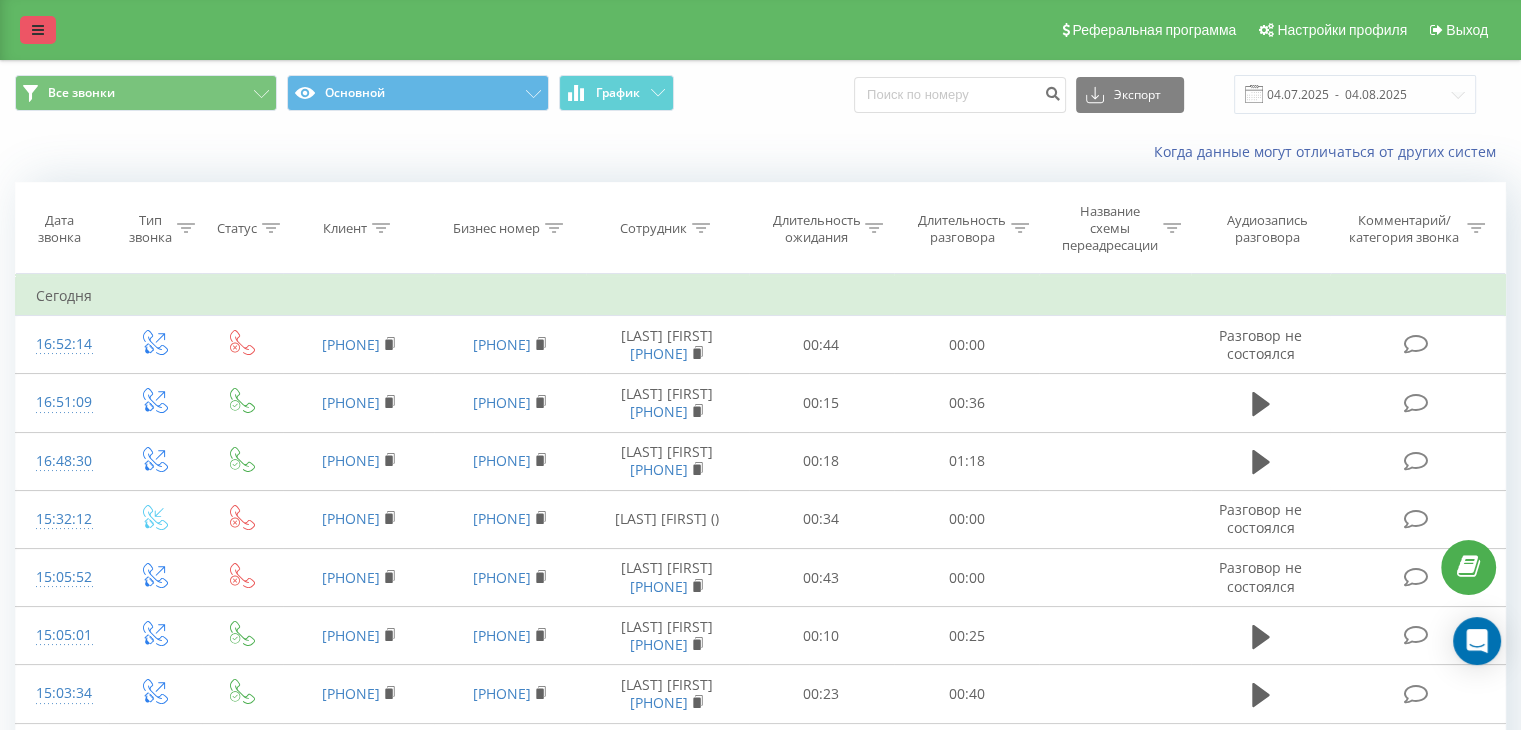 click at bounding box center [38, 30] 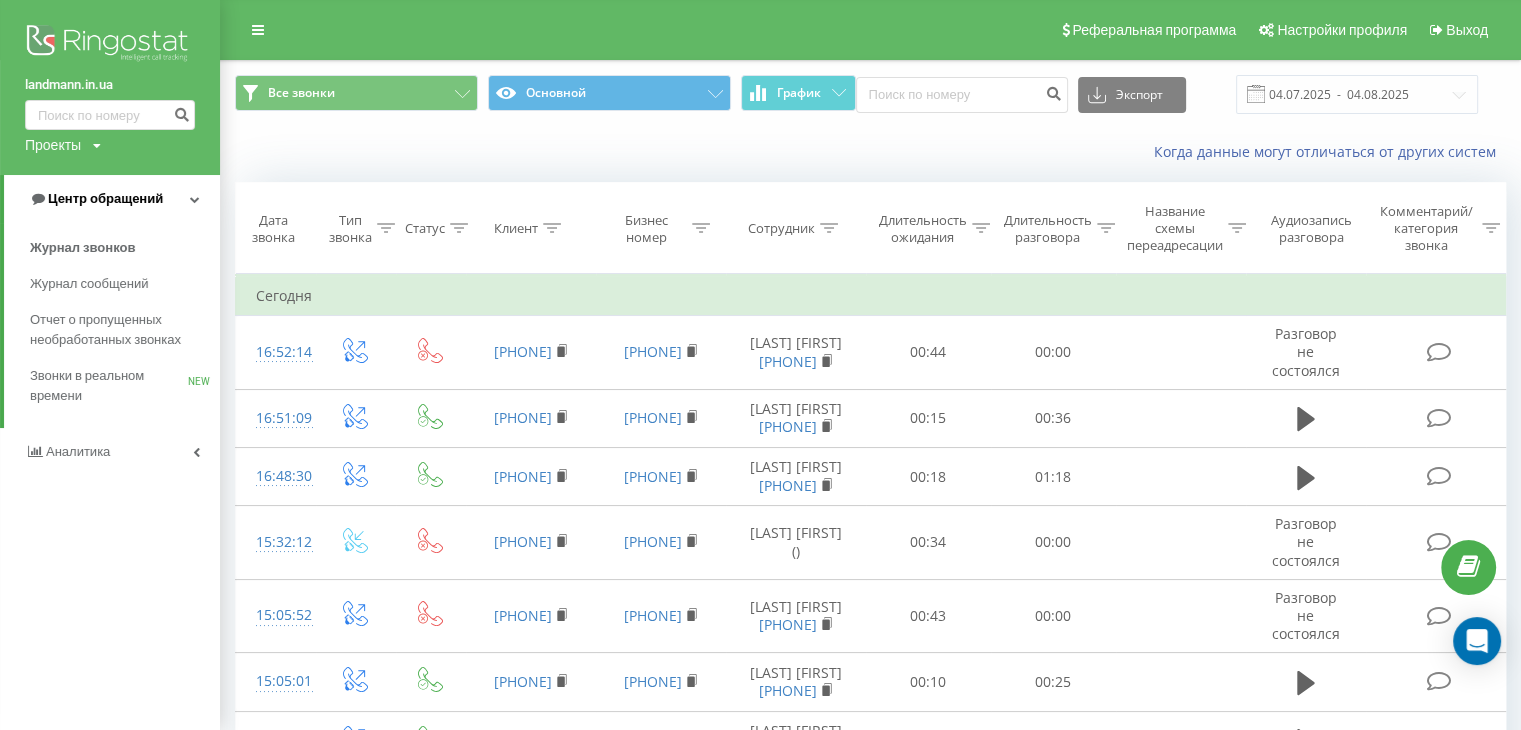 click on "Центр обращений" at bounding box center (112, 199) 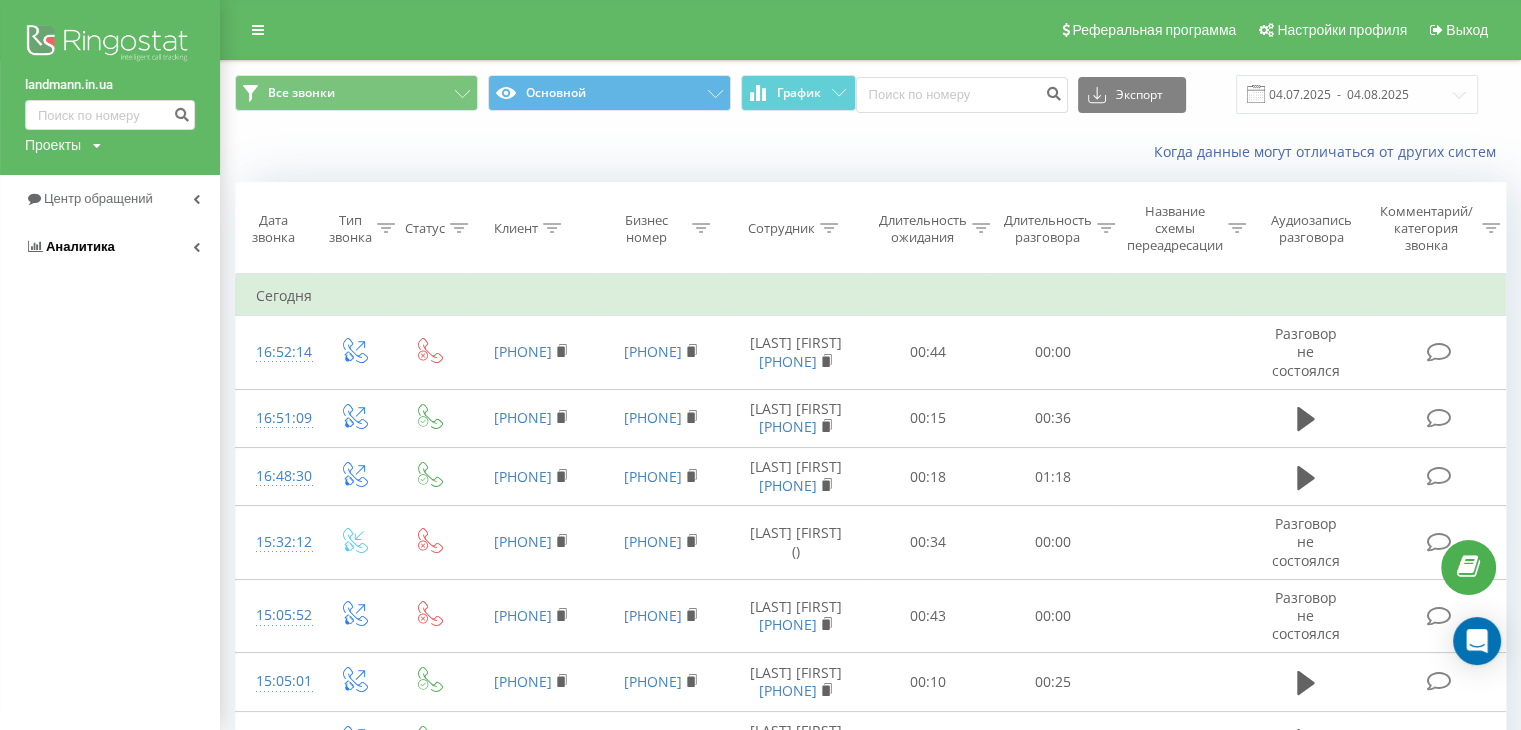 click on "Аналитика" at bounding box center (80, 246) 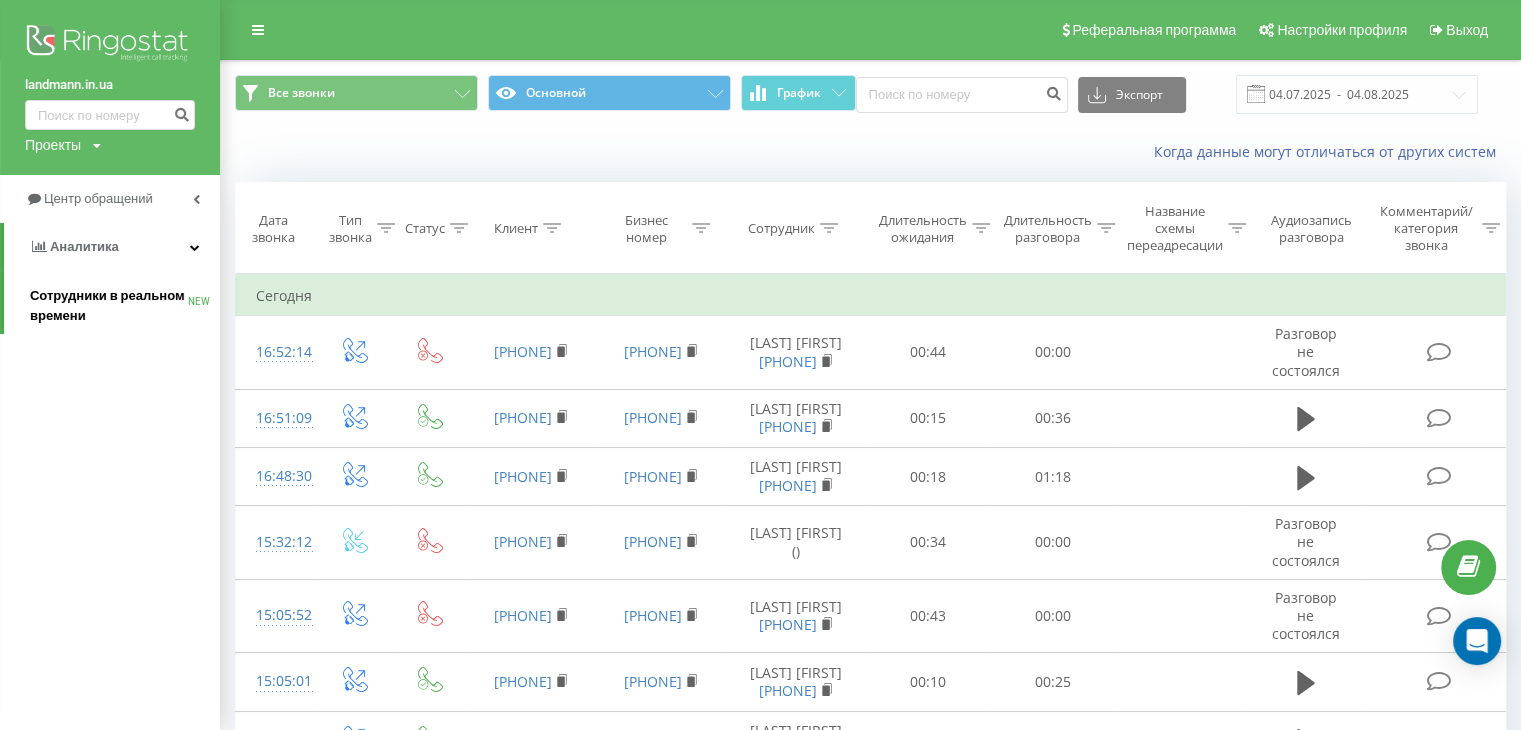 click on "Сотрудники в реальном времени" at bounding box center (109, 306) 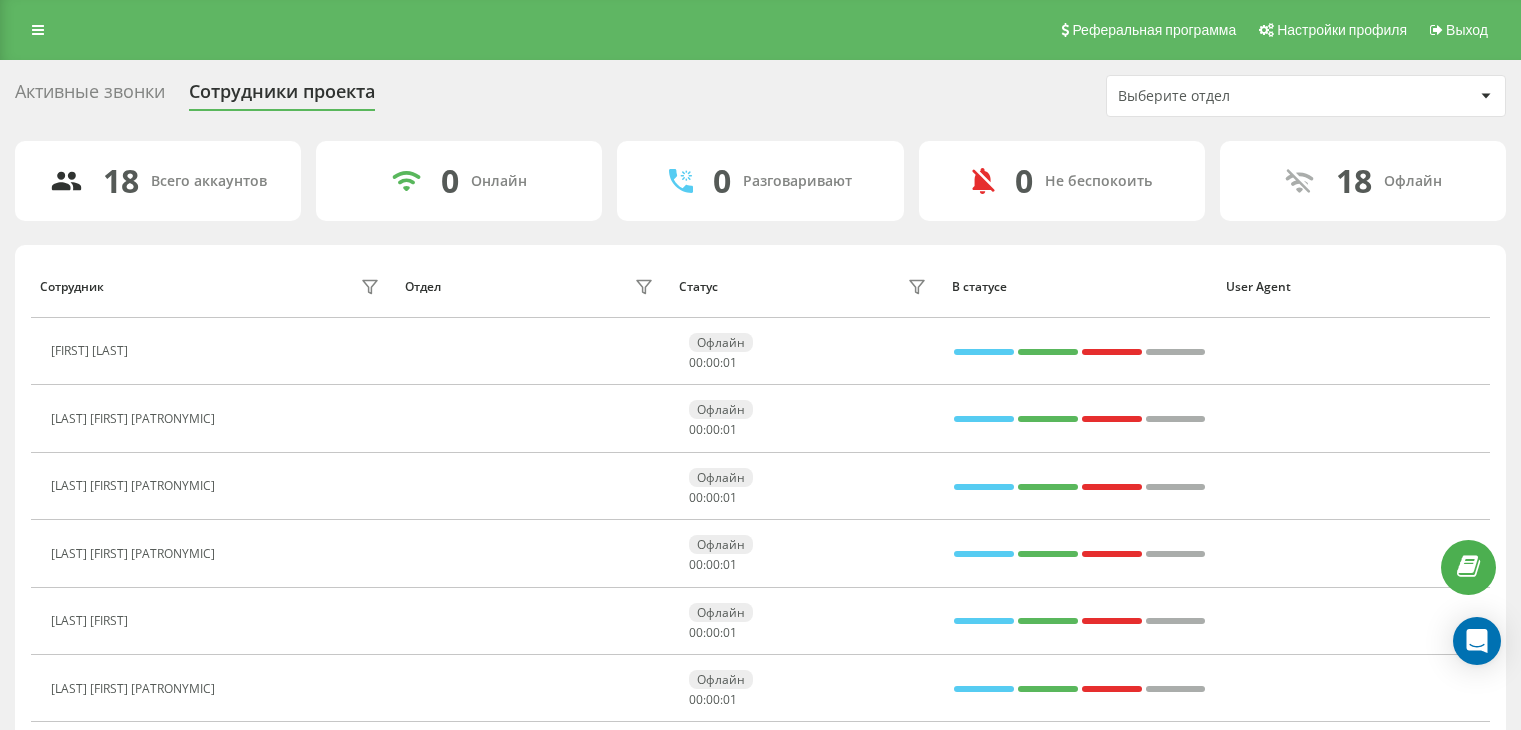 scroll, scrollTop: 0, scrollLeft: 0, axis: both 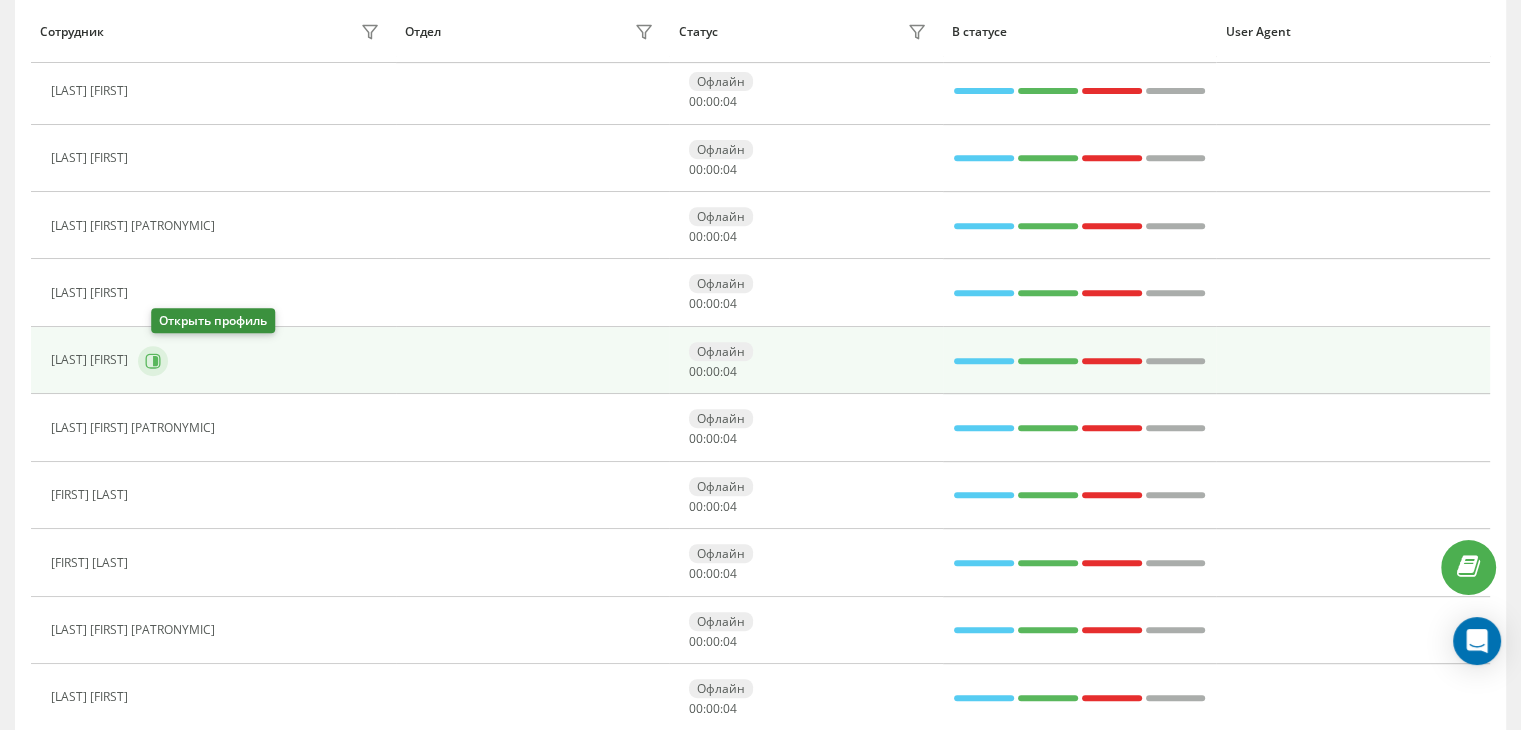 click 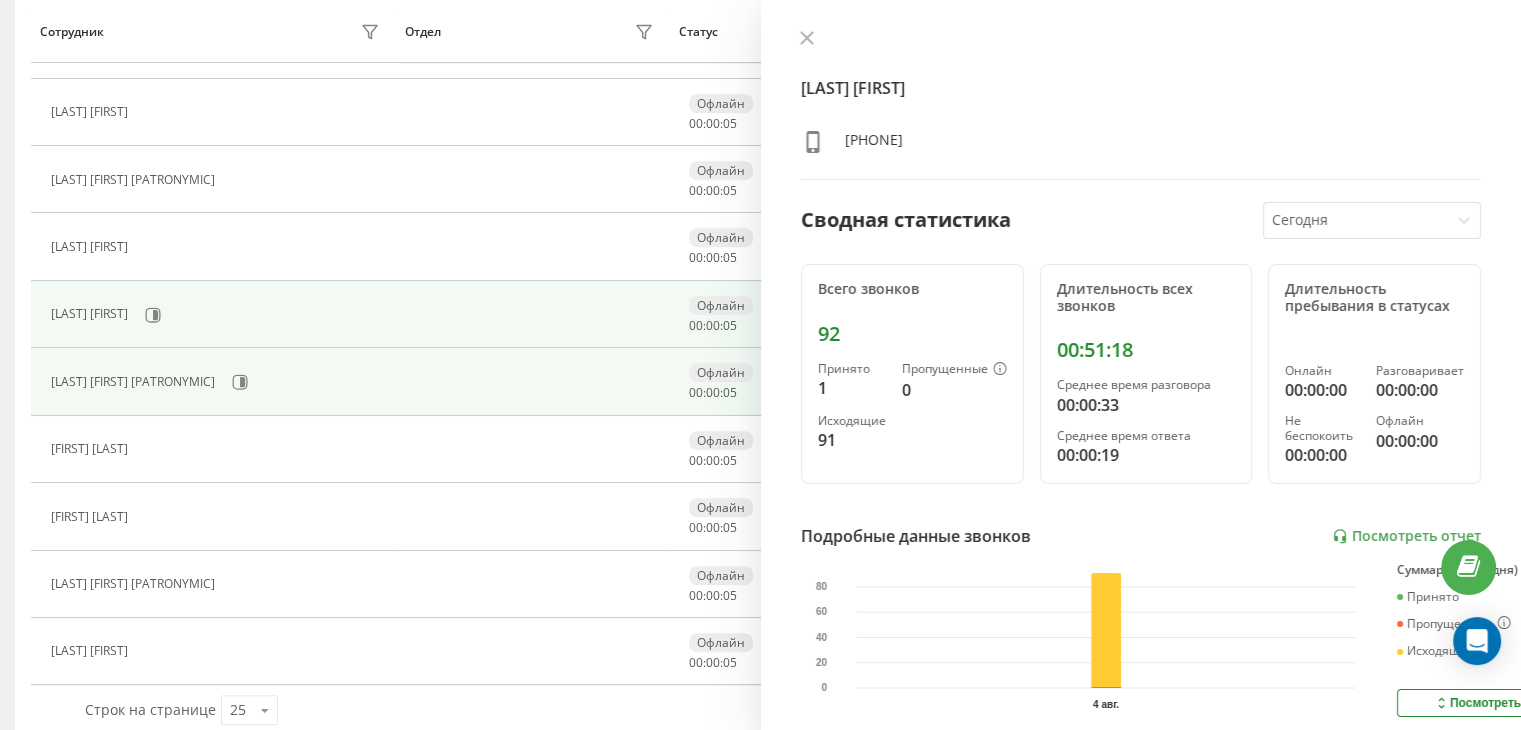 scroll, scrollTop: 872, scrollLeft: 0, axis: vertical 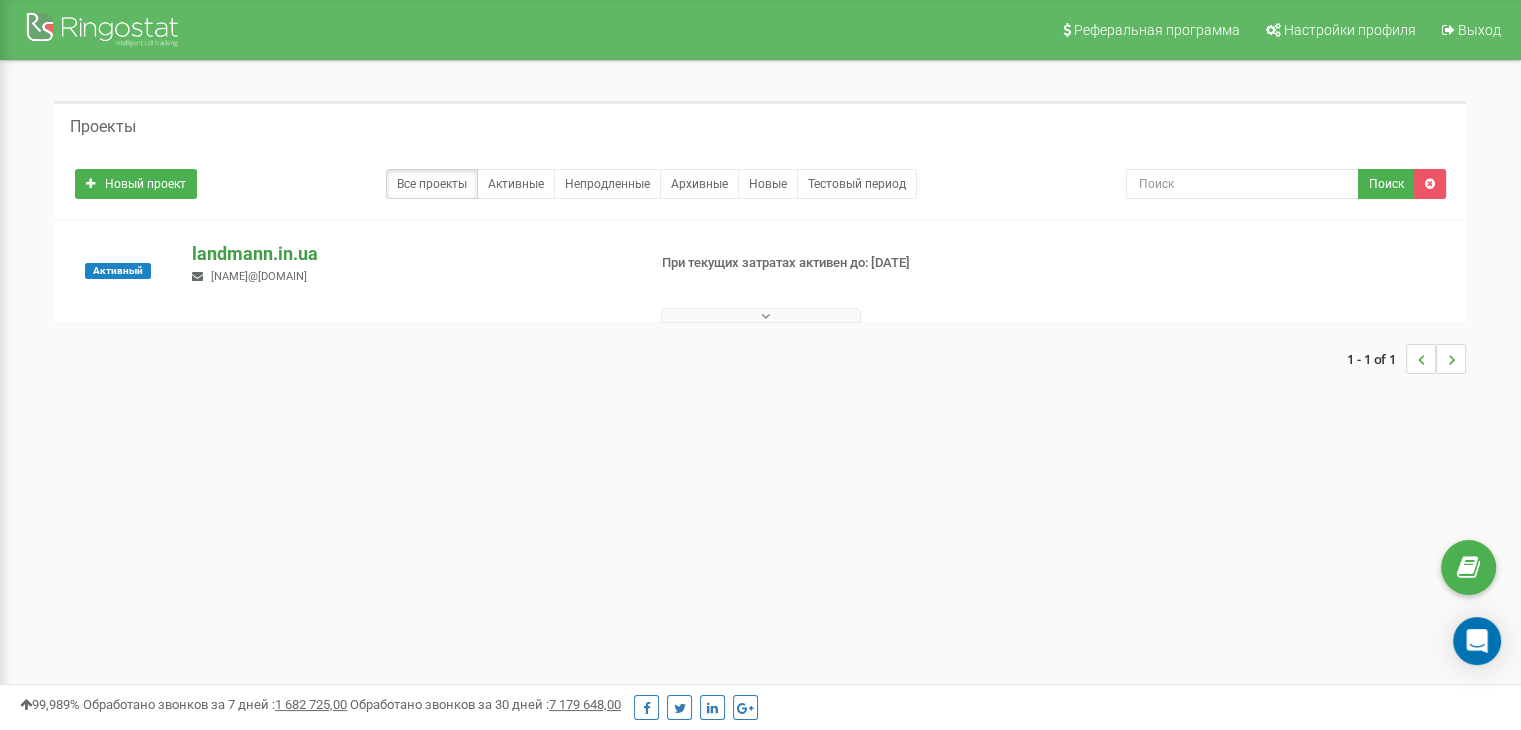 click on "landmann.in.ua" at bounding box center (410, 254) 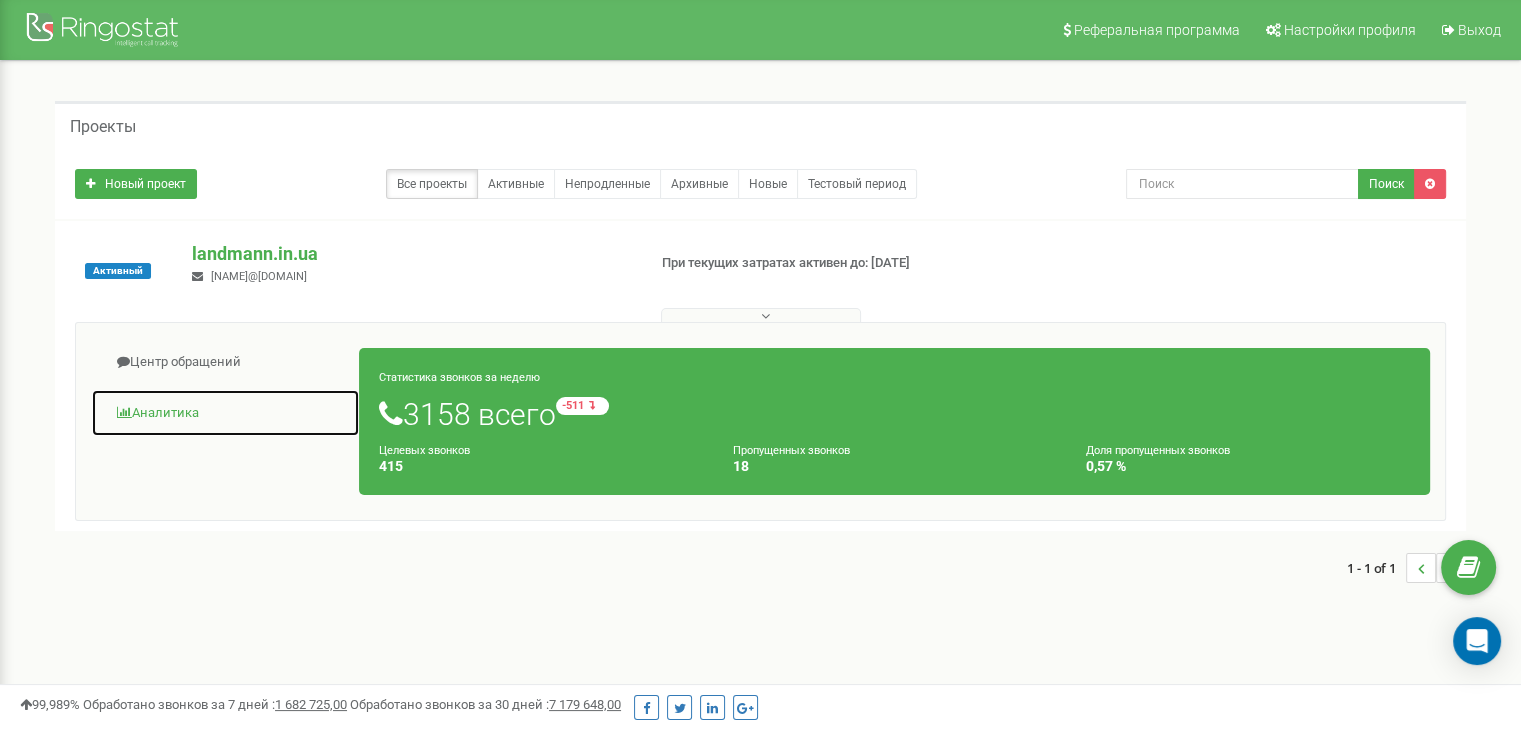 click on "Аналитика" at bounding box center [225, 413] 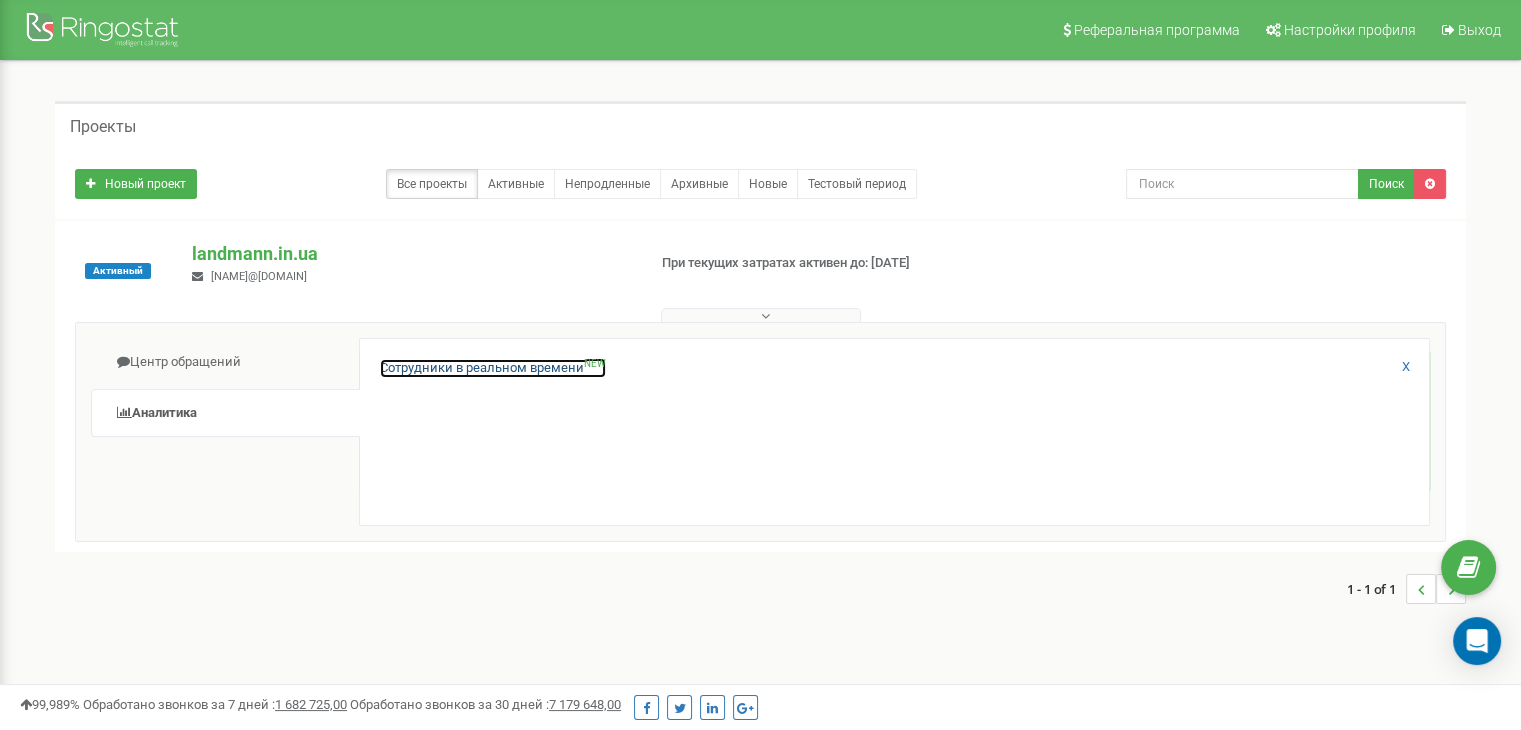 click on "Сотрудники в реальном времени  NEW" at bounding box center (493, 368) 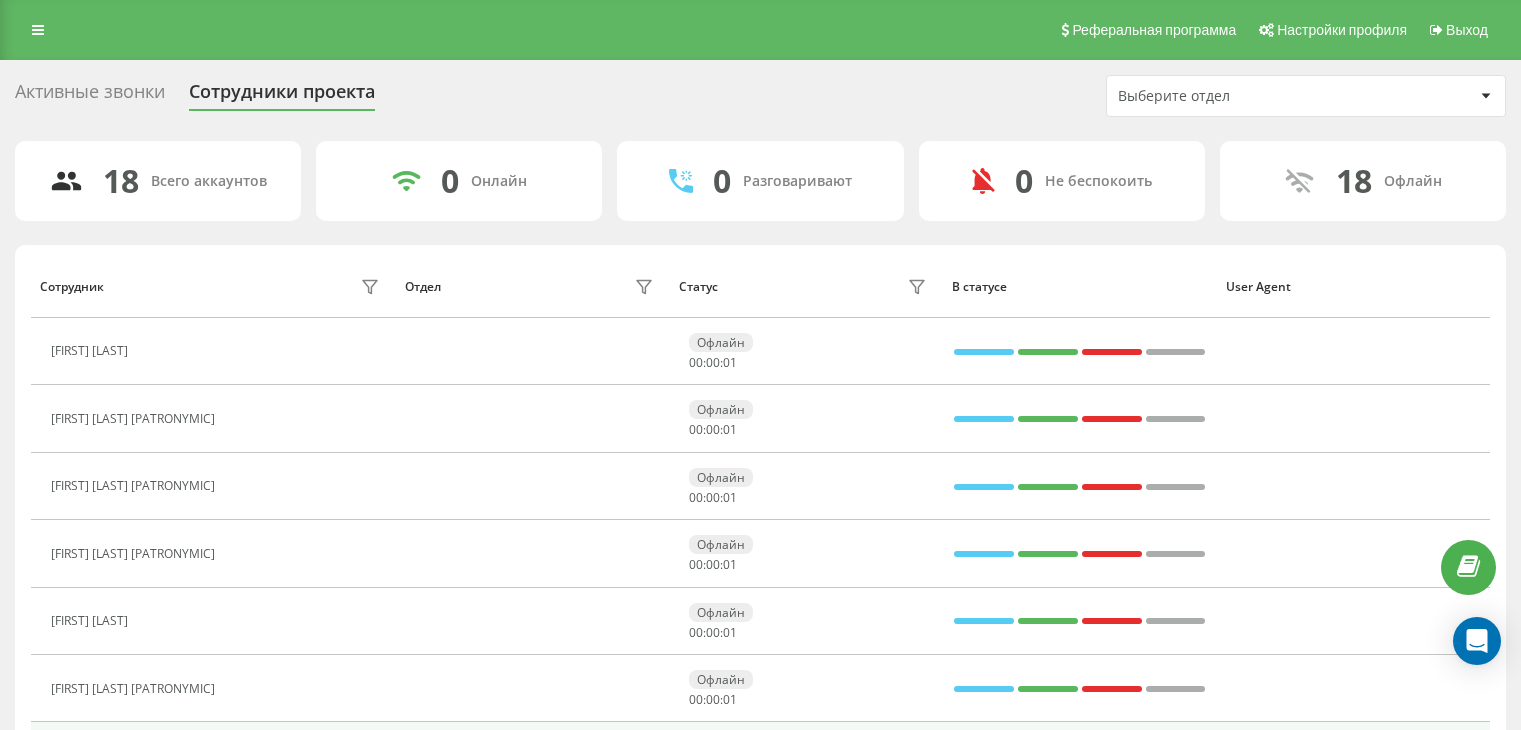 scroll, scrollTop: 300, scrollLeft: 0, axis: vertical 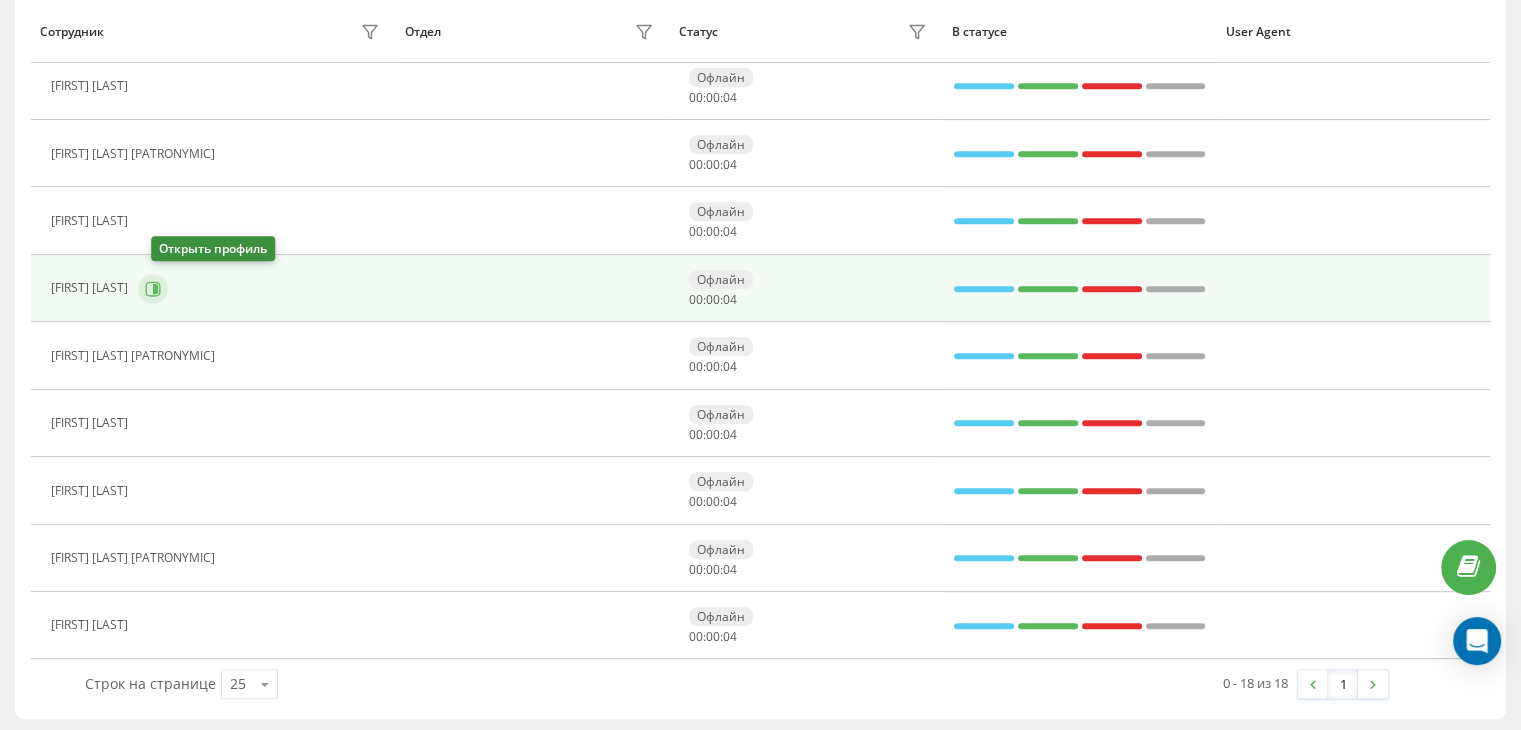 click 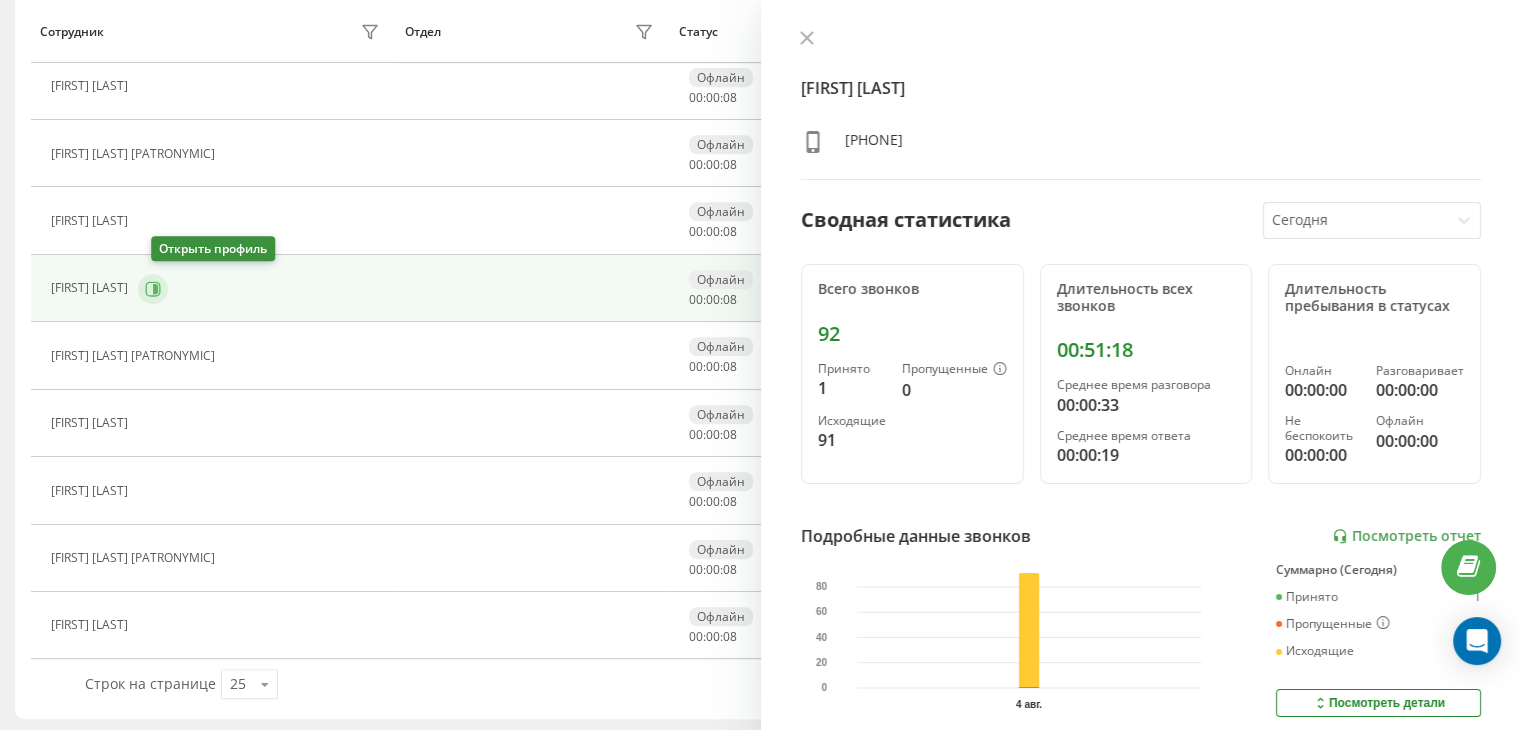 click 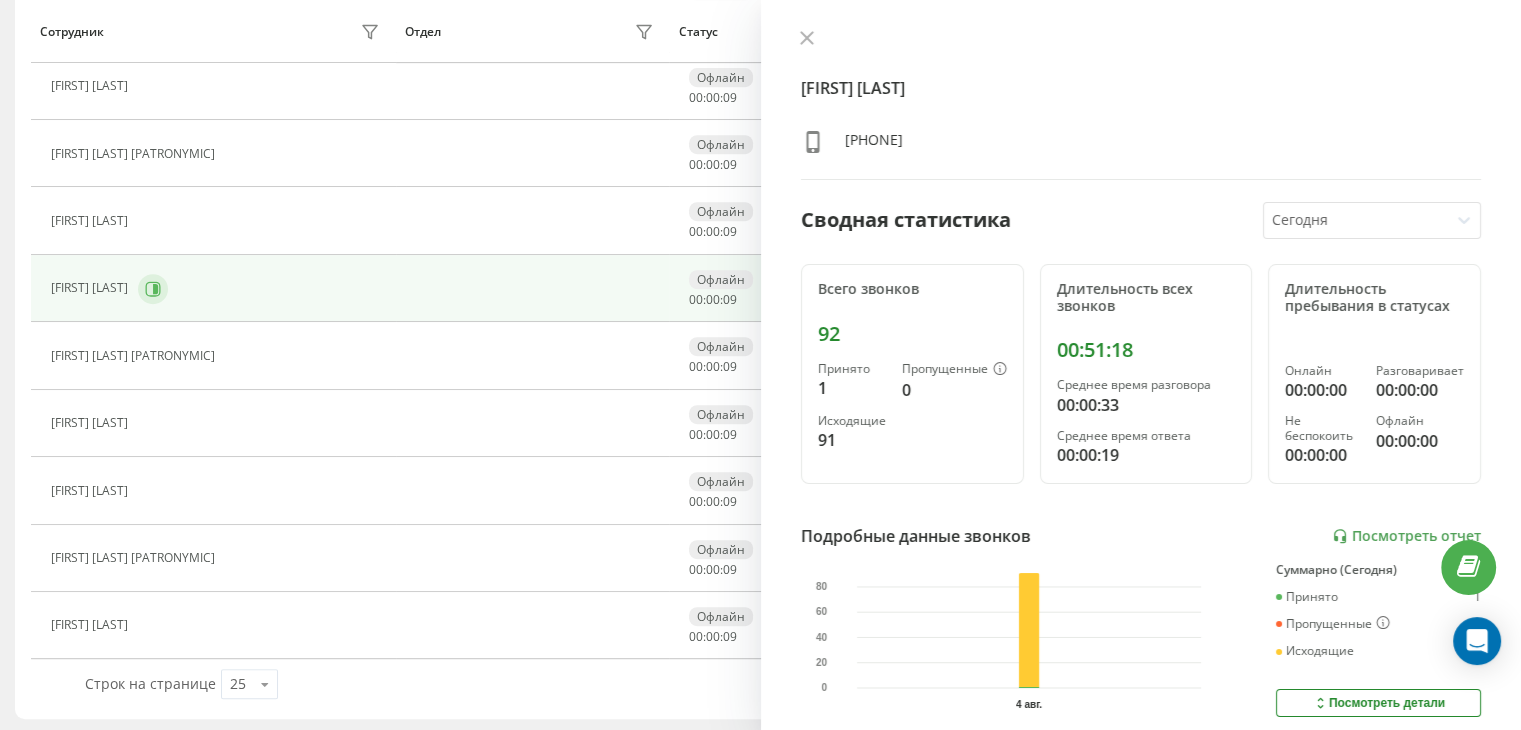 click 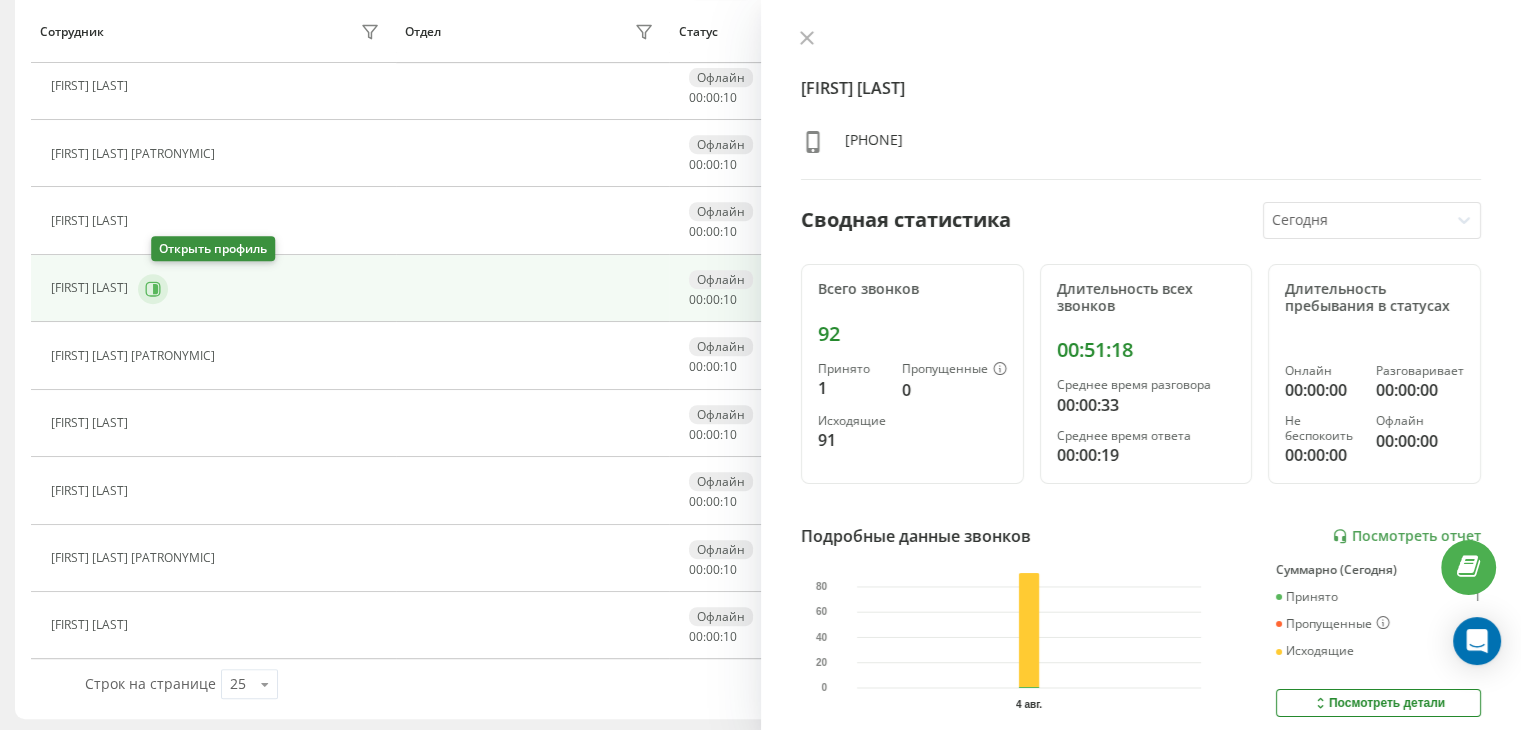click 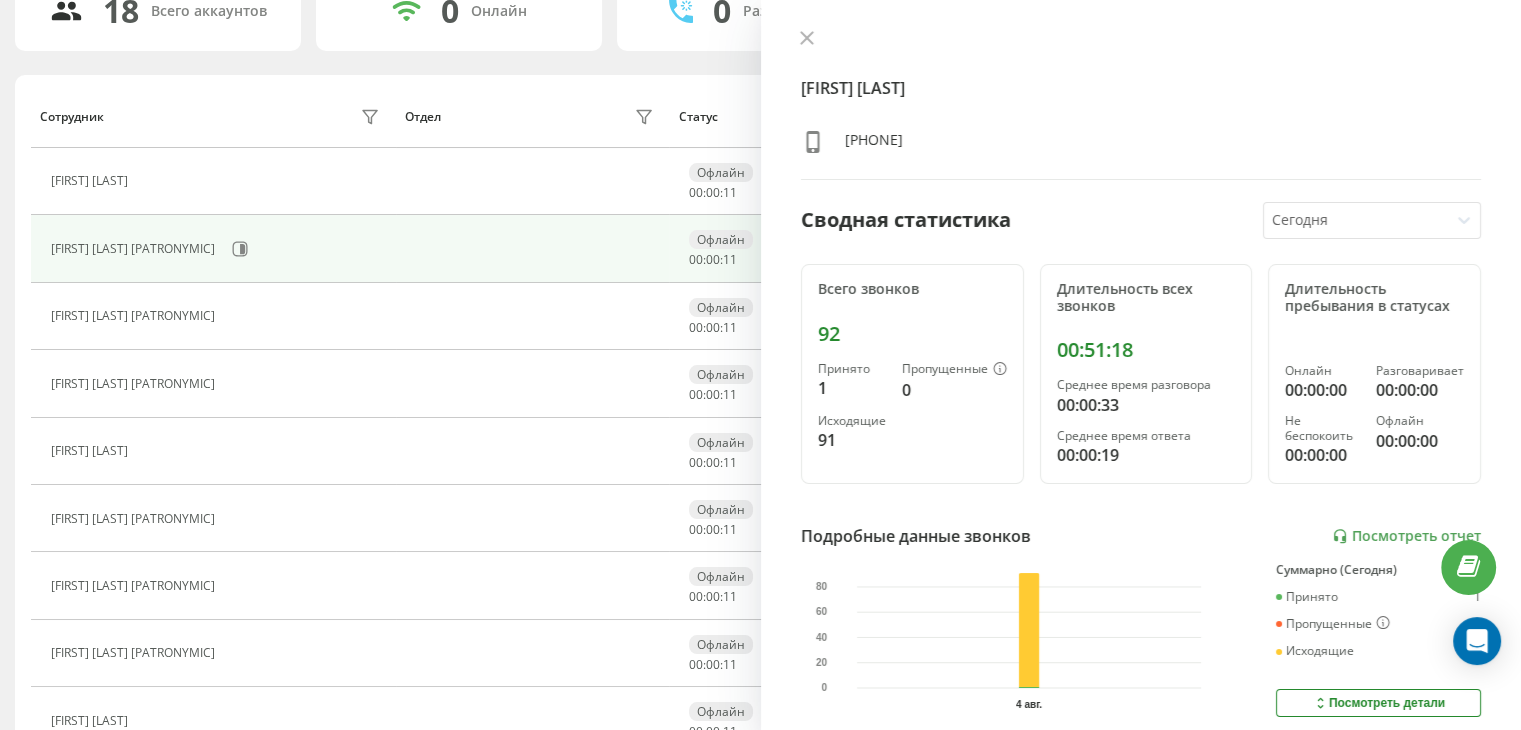 scroll, scrollTop: 0, scrollLeft: 0, axis: both 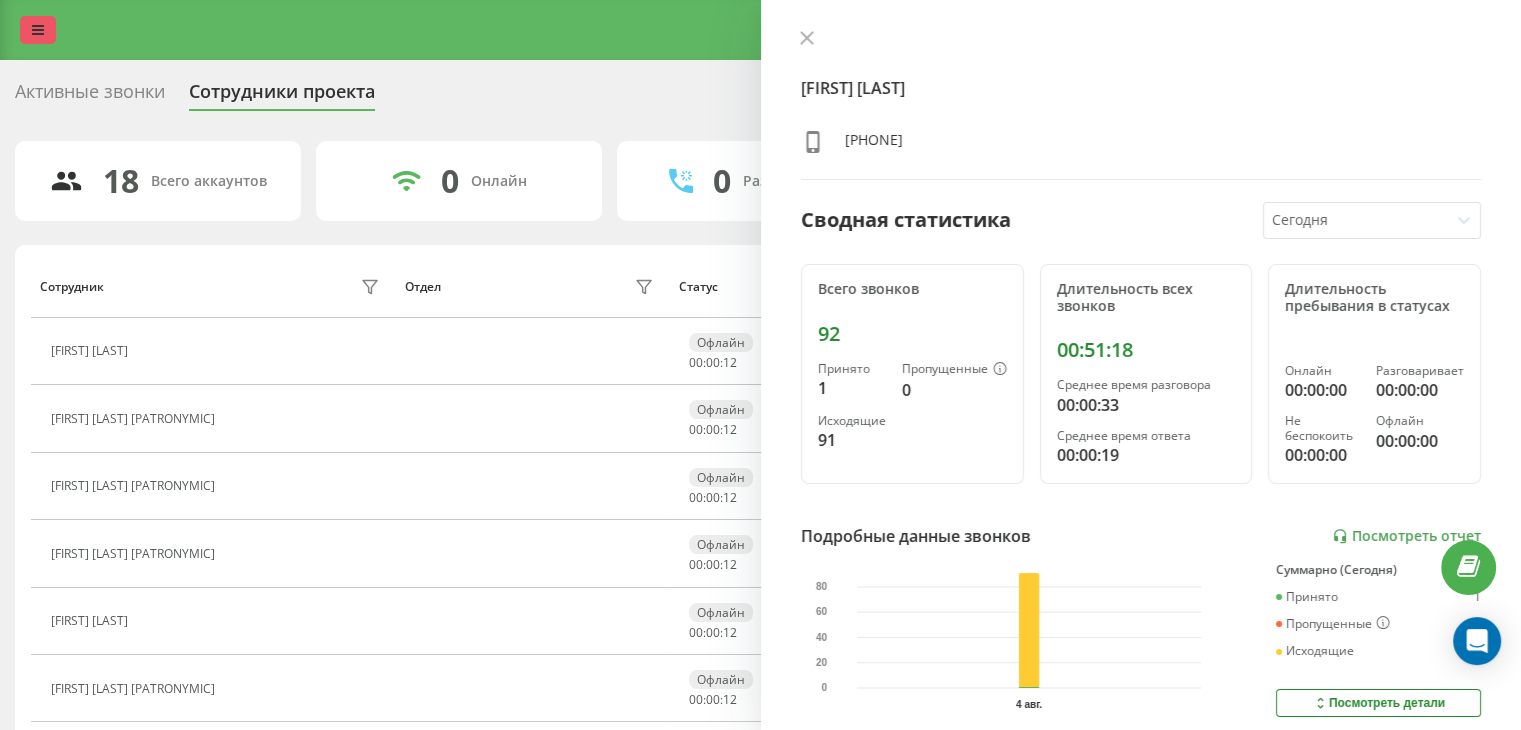 click at bounding box center [38, 30] 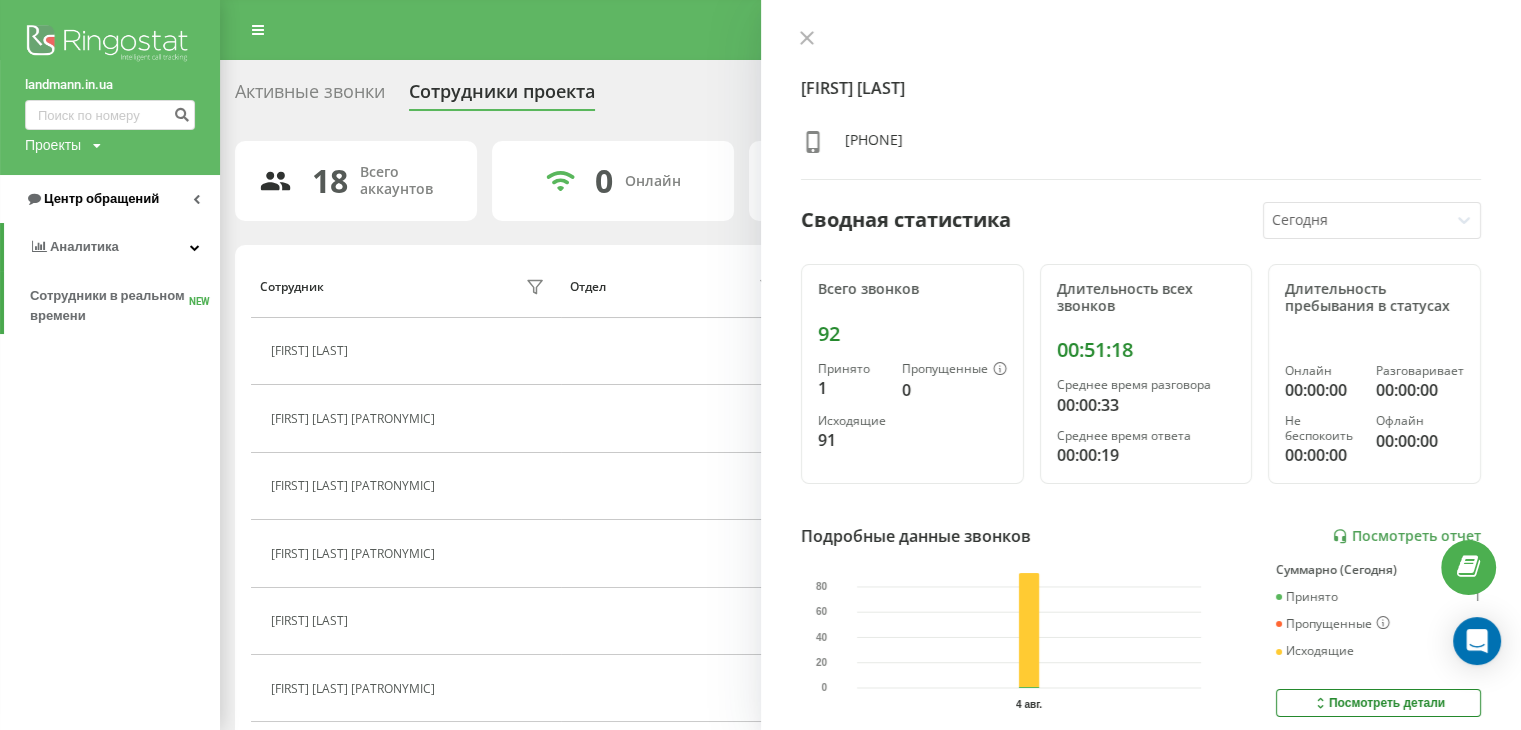 click on "Центр обращений" at bounding box center [101, 198] 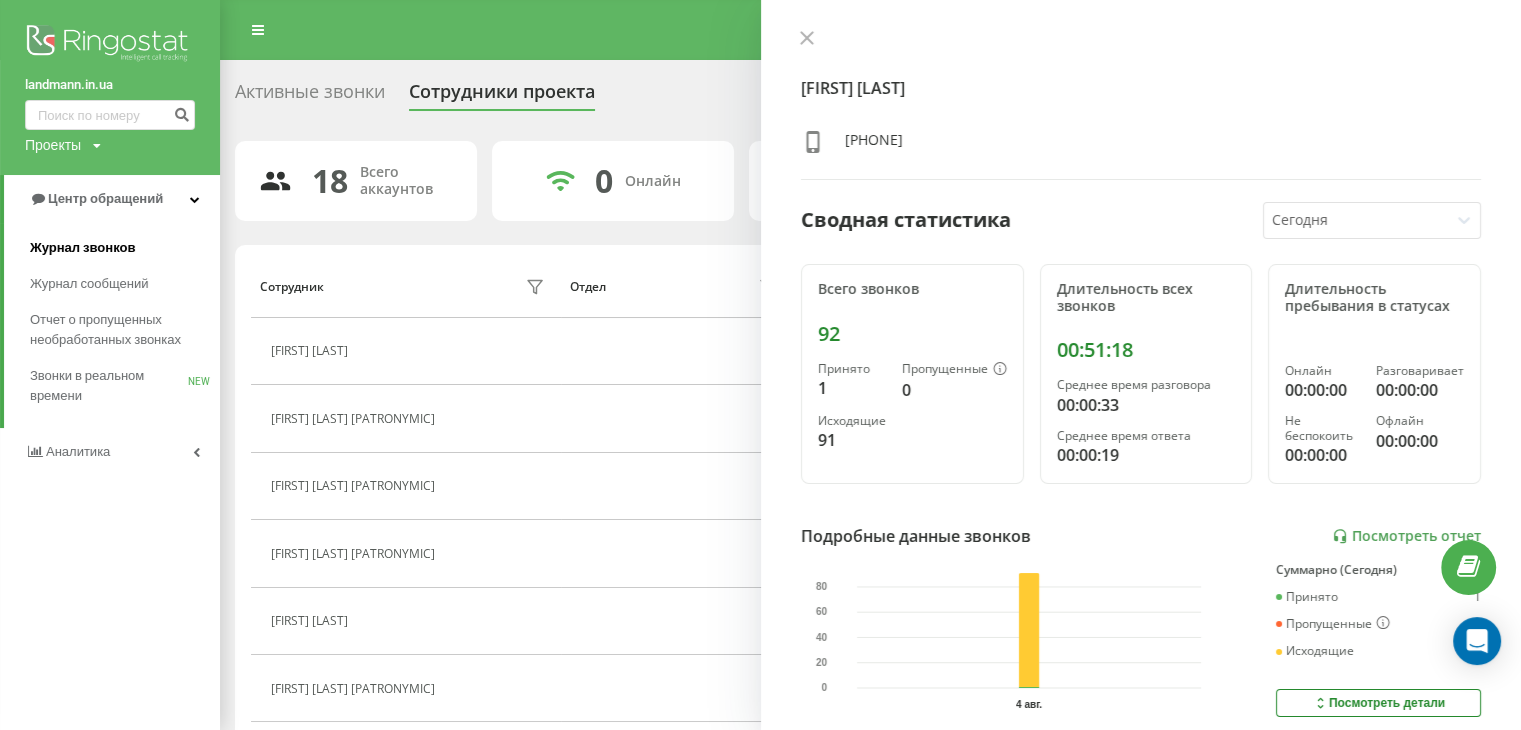 click on "Журнал звонков" at bounding box center [82, 248] 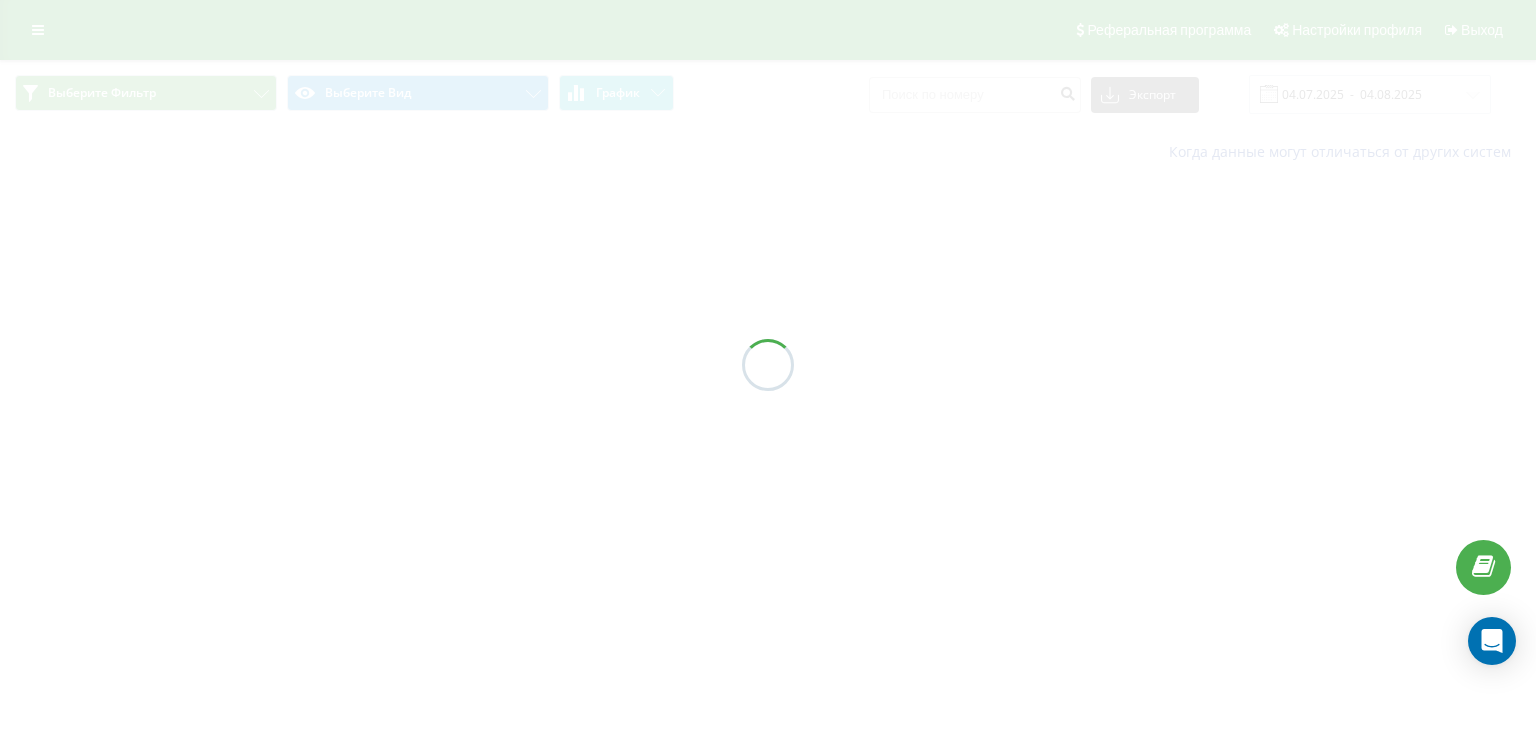 scroll, scrollTop: 0, scrollLeft: 0, axis: both 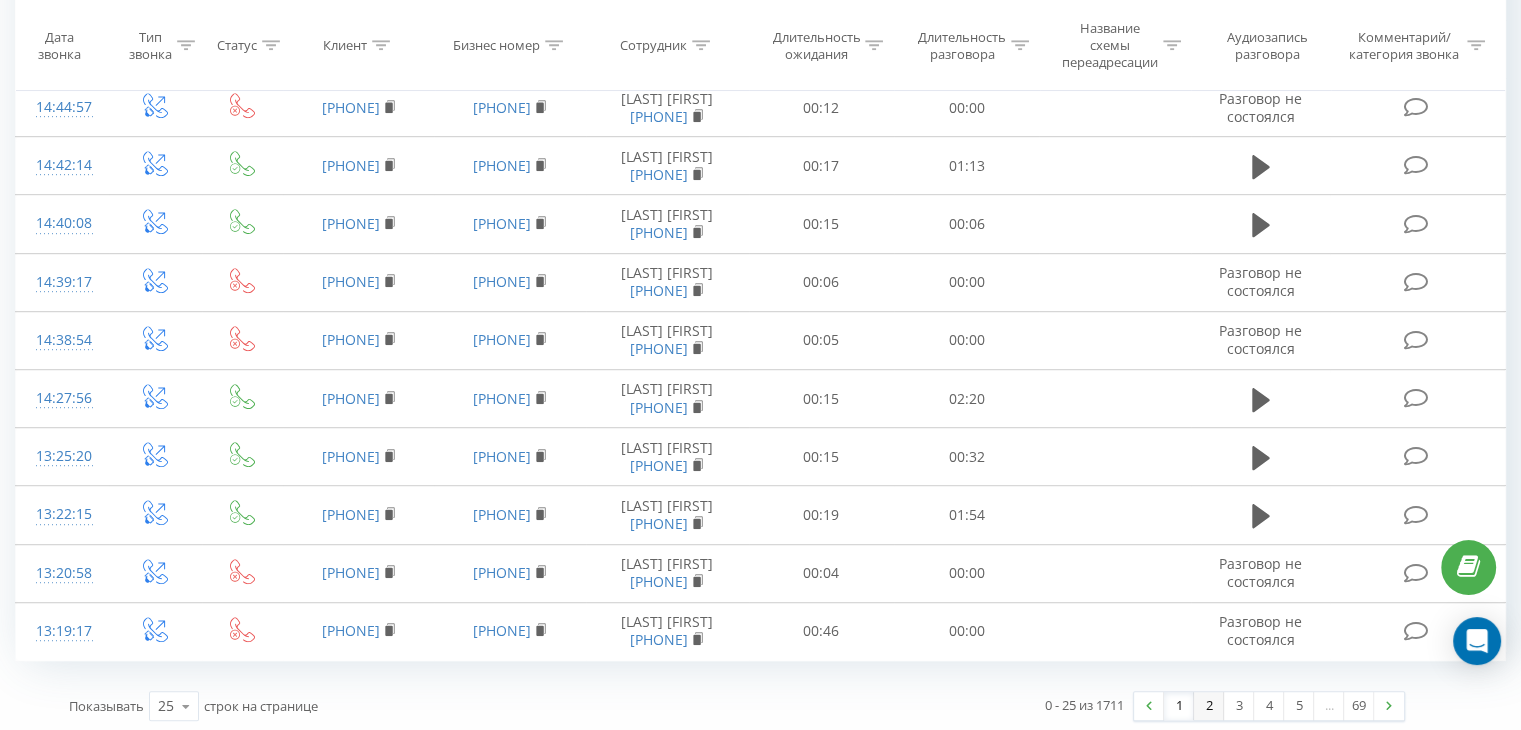 click on "2" at bounding box center (1209, 706) 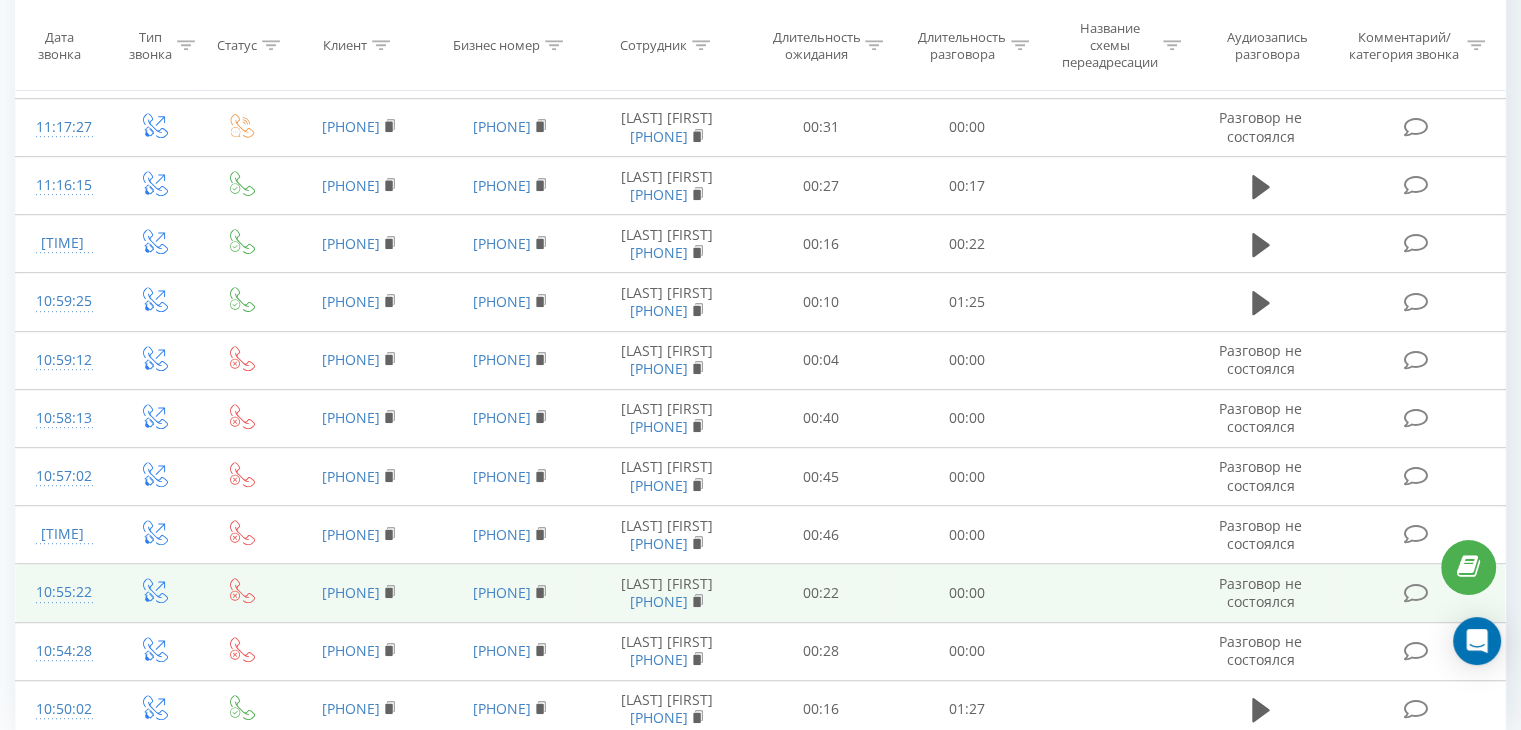 scroll, scrollTop: 1110, scrollLeft: 0, axis: vertical 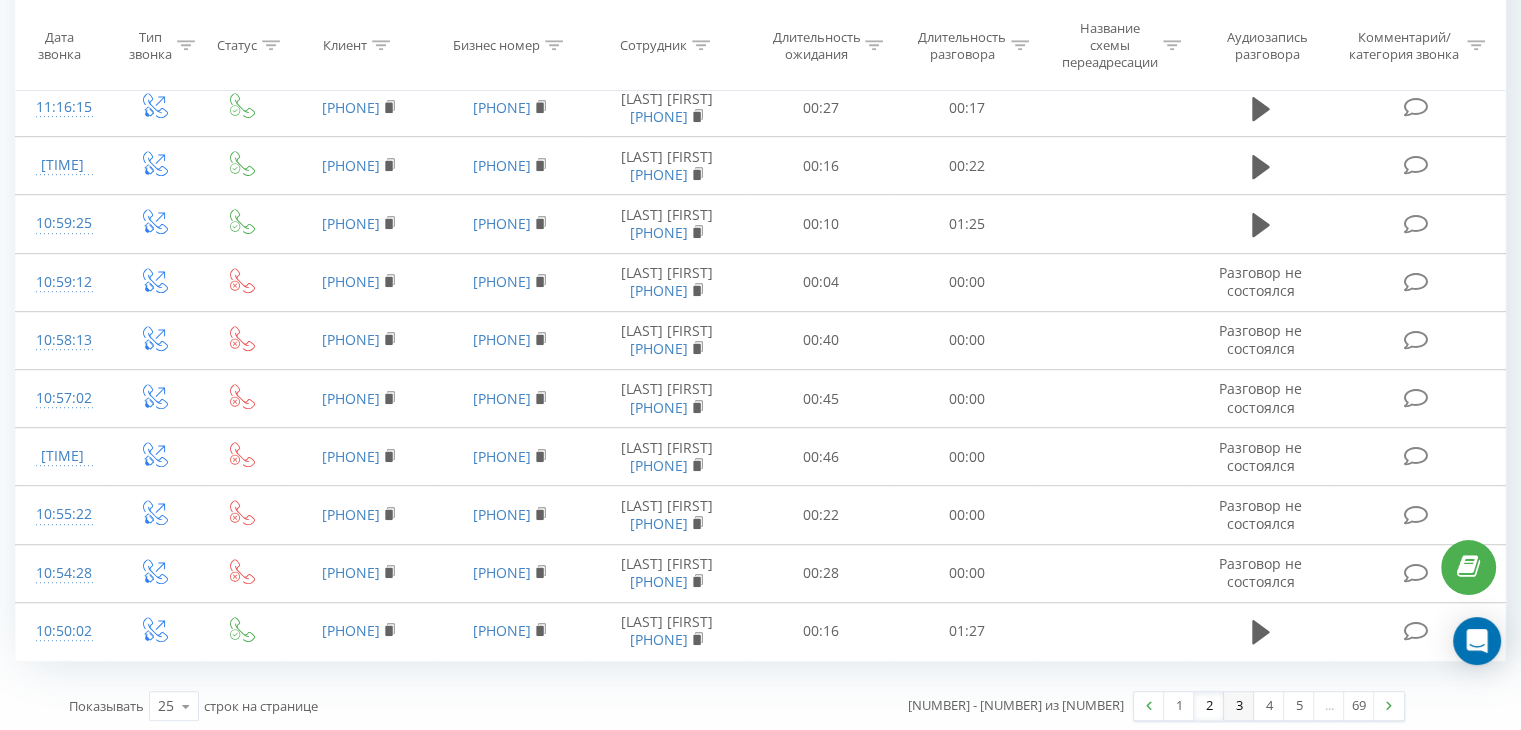click on "3" at bounding box center (1239, 706) 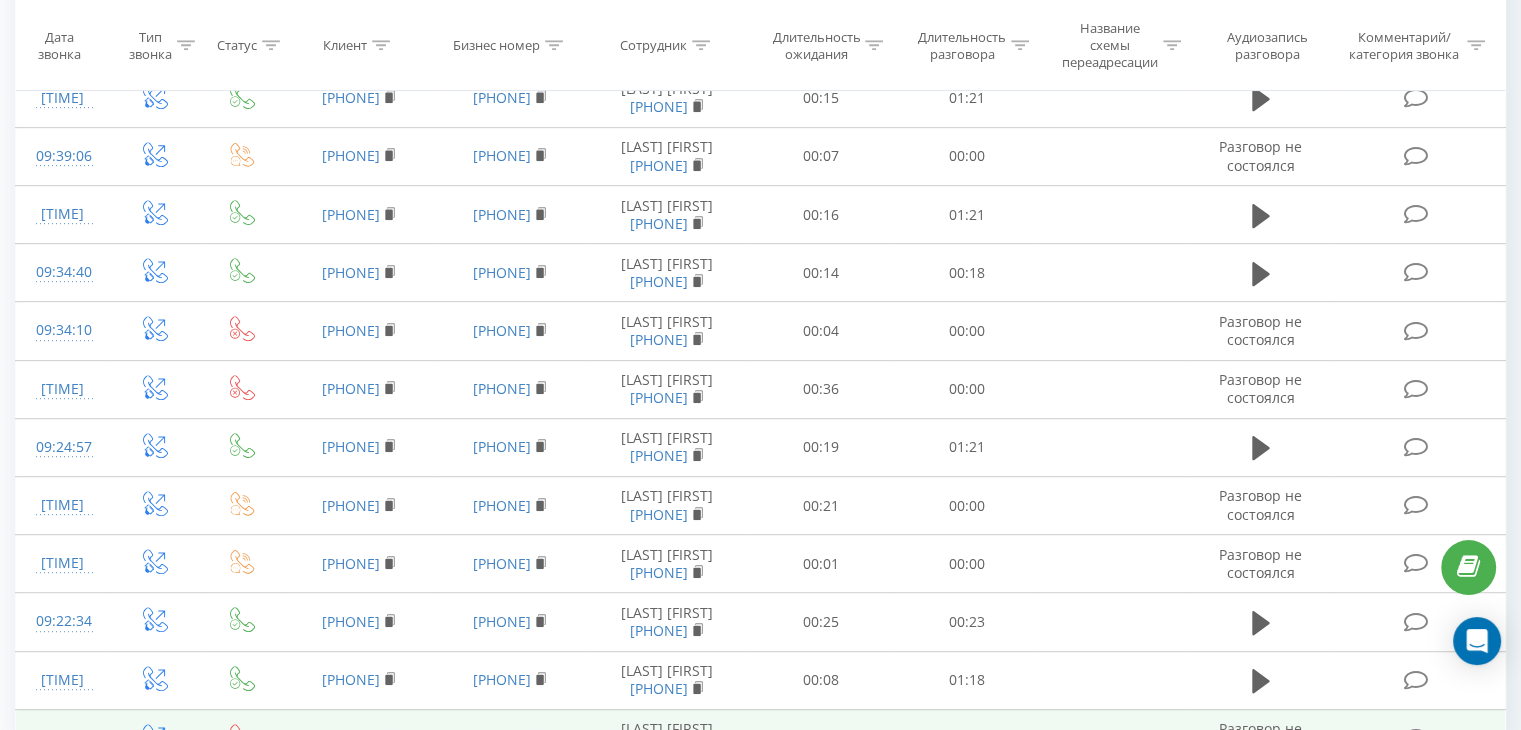 scroll, scrollTop: 1110, scrollLeft: 0, axis: vertical 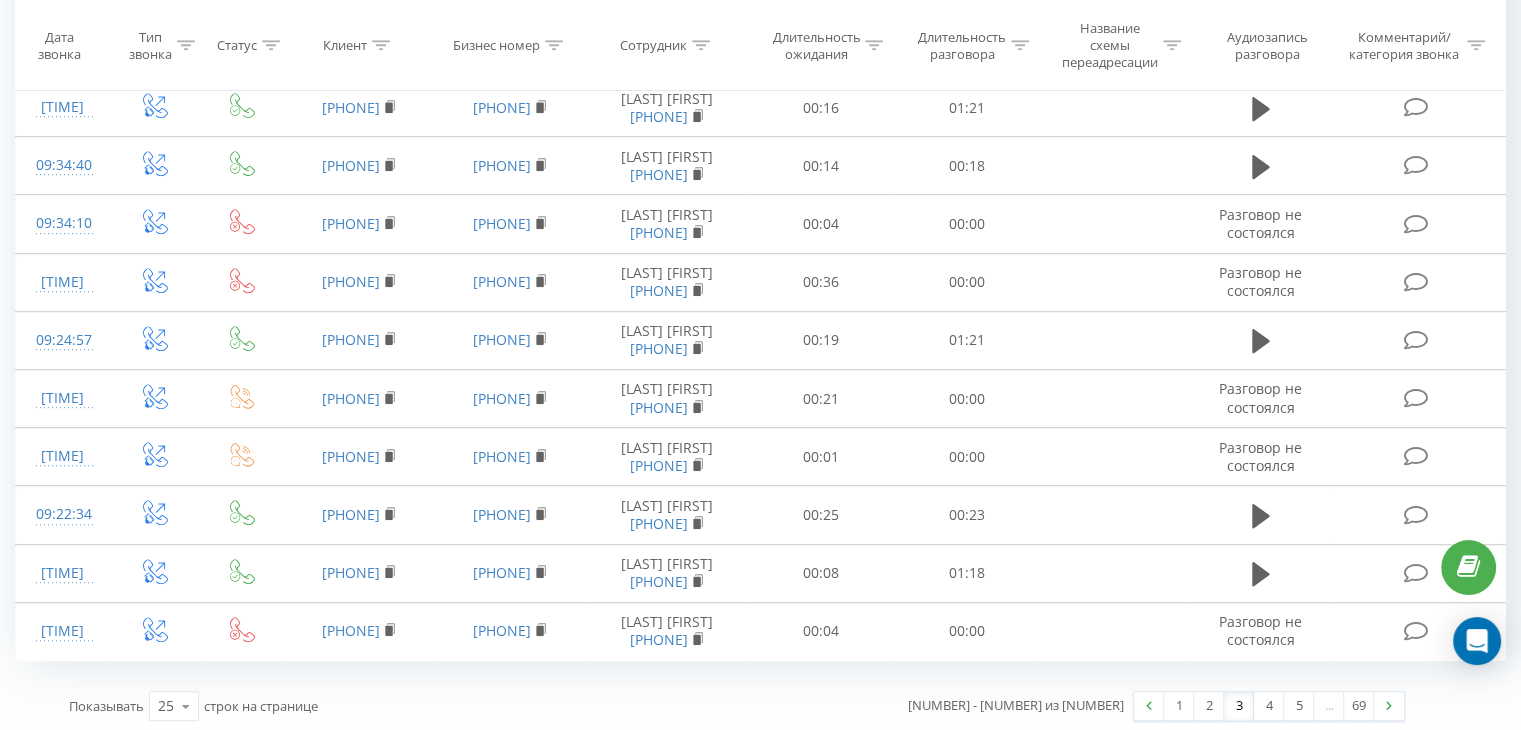 click on "3" at bounding box center (1239, 706) 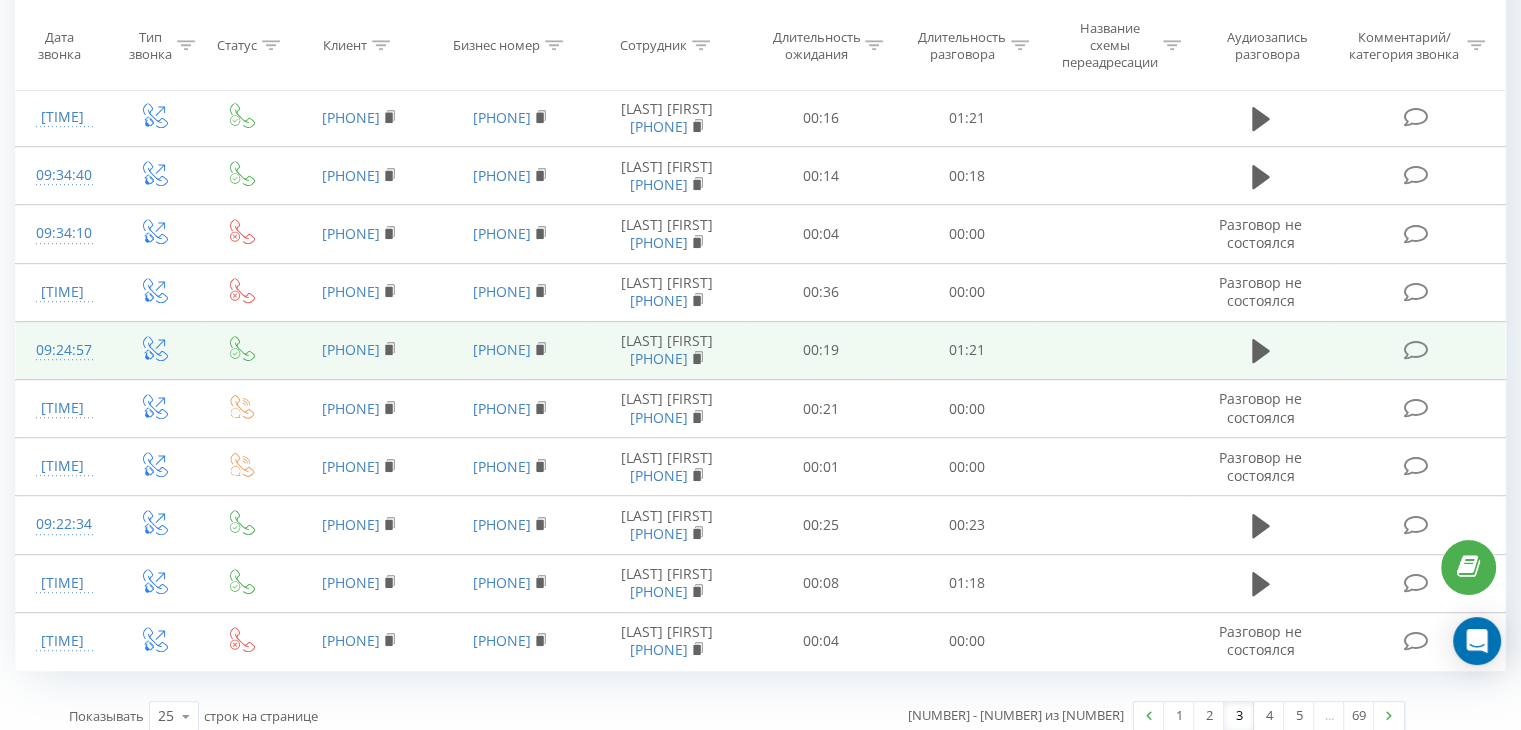 scroll, scrollTop: 1110, scrollLeft: 0, axis: vertical 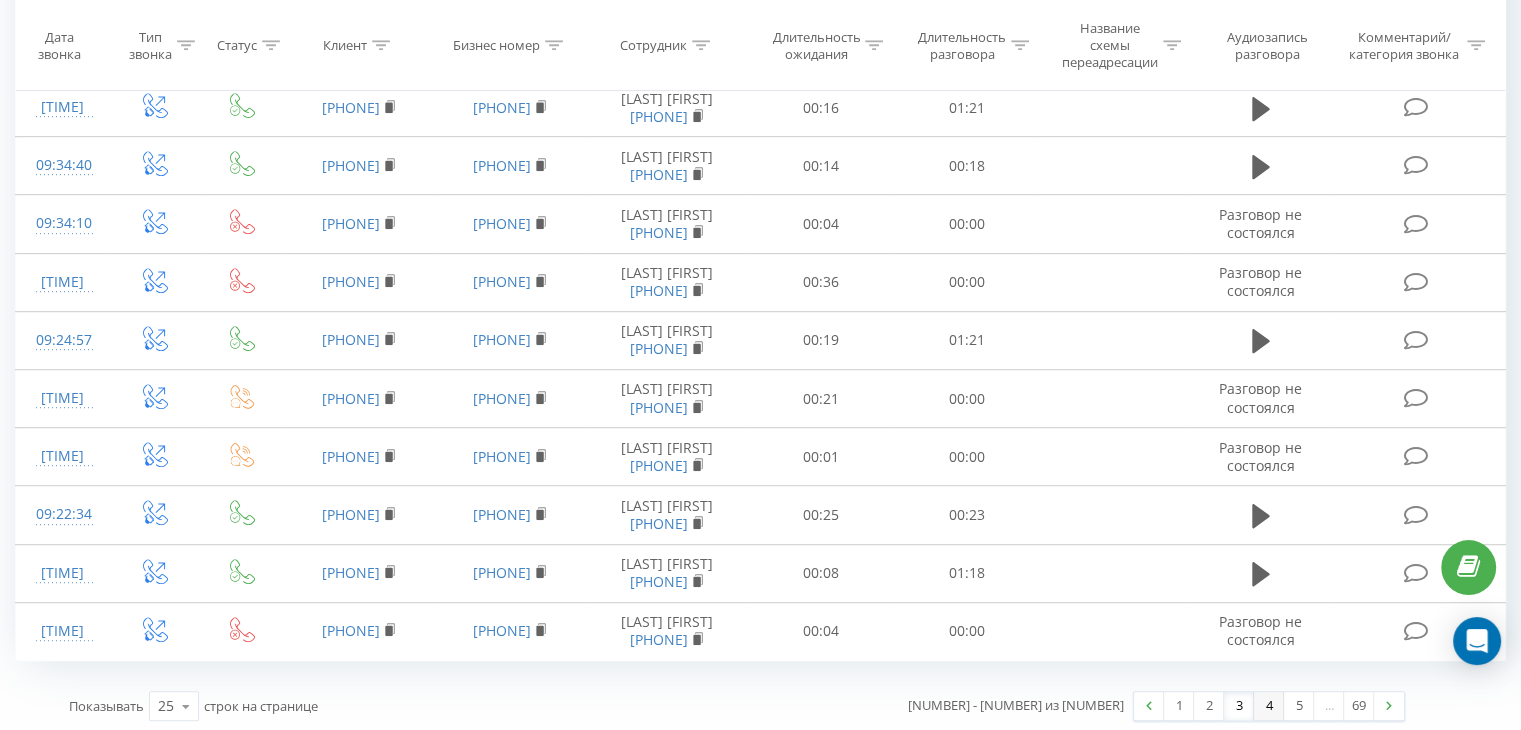 click on "4" at bounding box center [1269, 706] 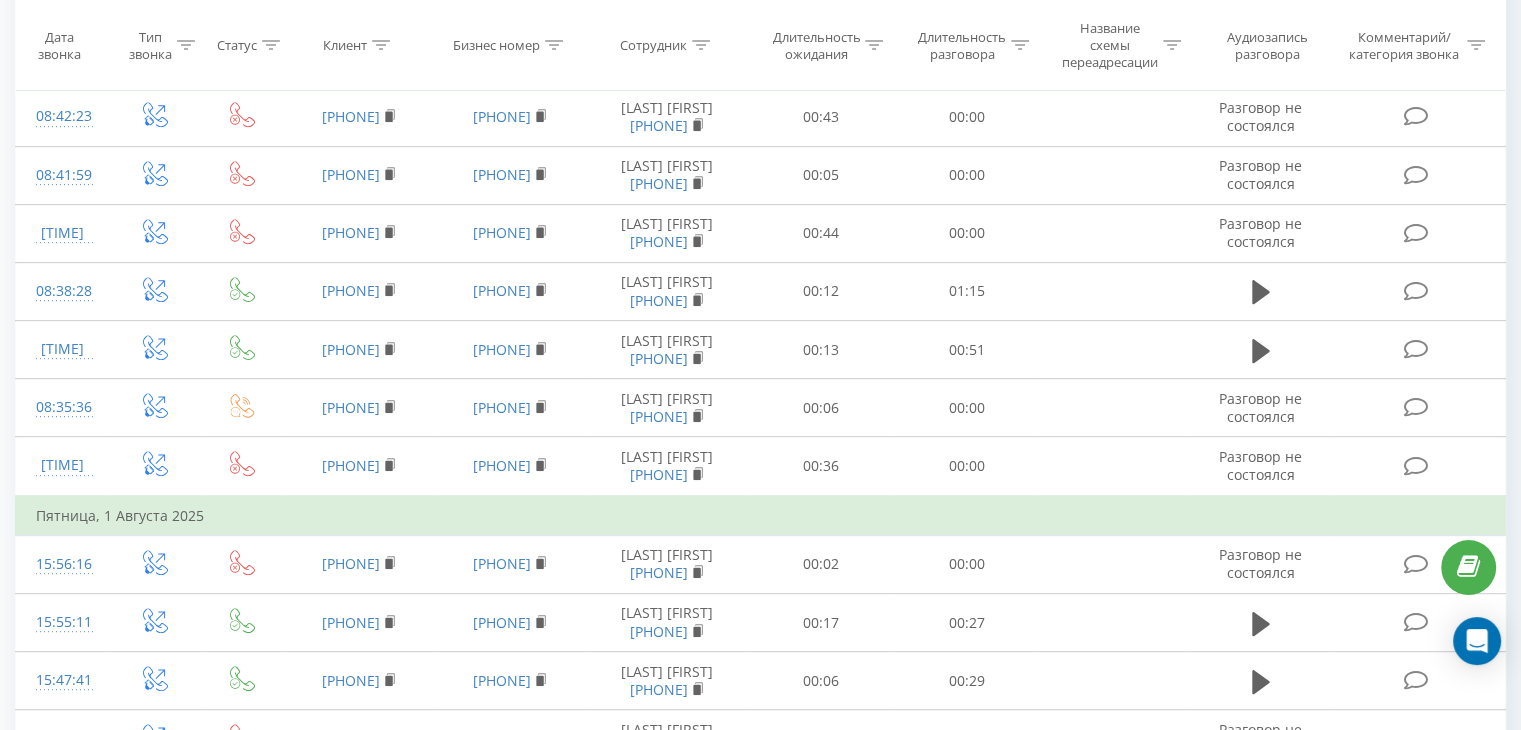 scroll, scrollTop: 1150, scrollLeft: 0, axis: vertical 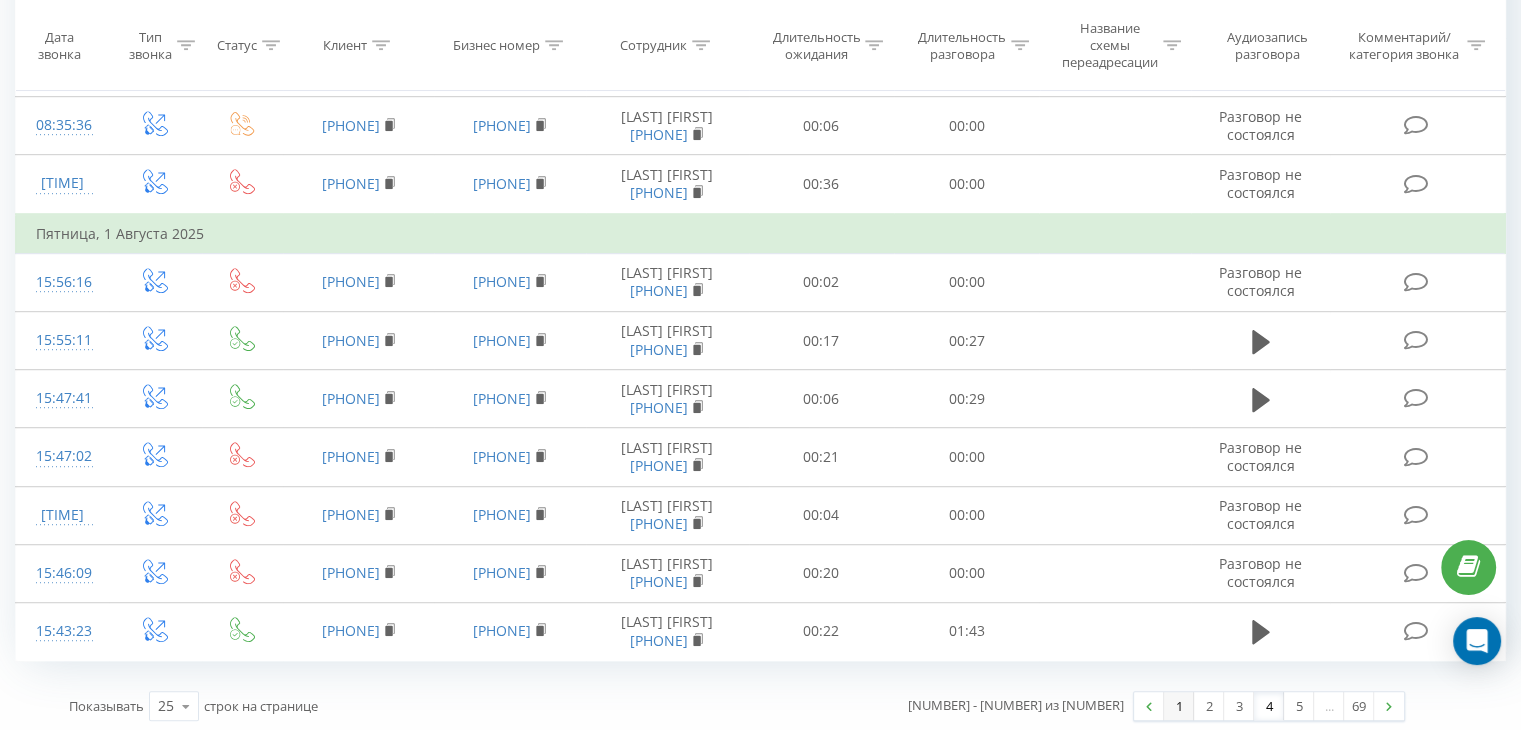 click on "1" at bounding box center [1179, 706] 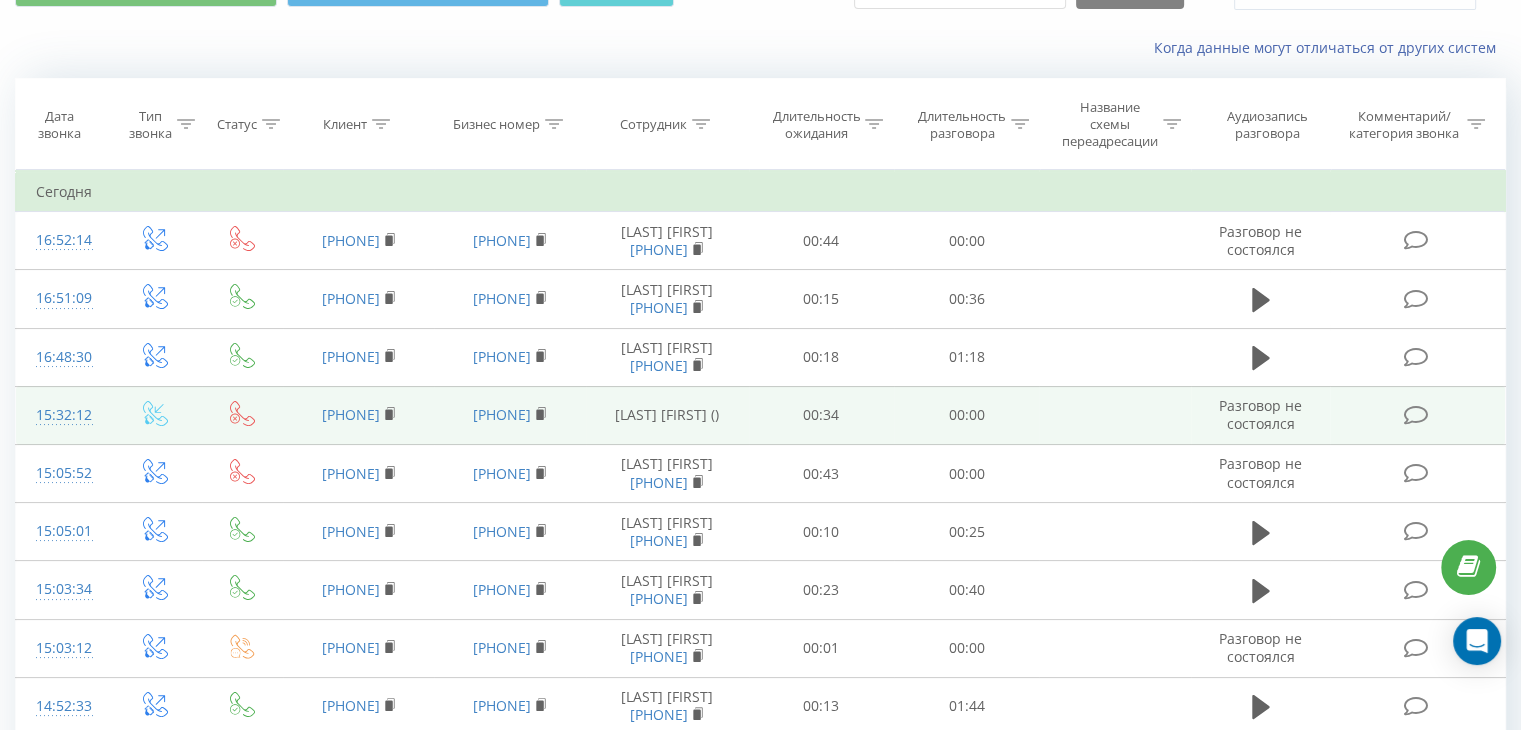scroll, scrollTop: 0, scrollLeft: 0, axis: both 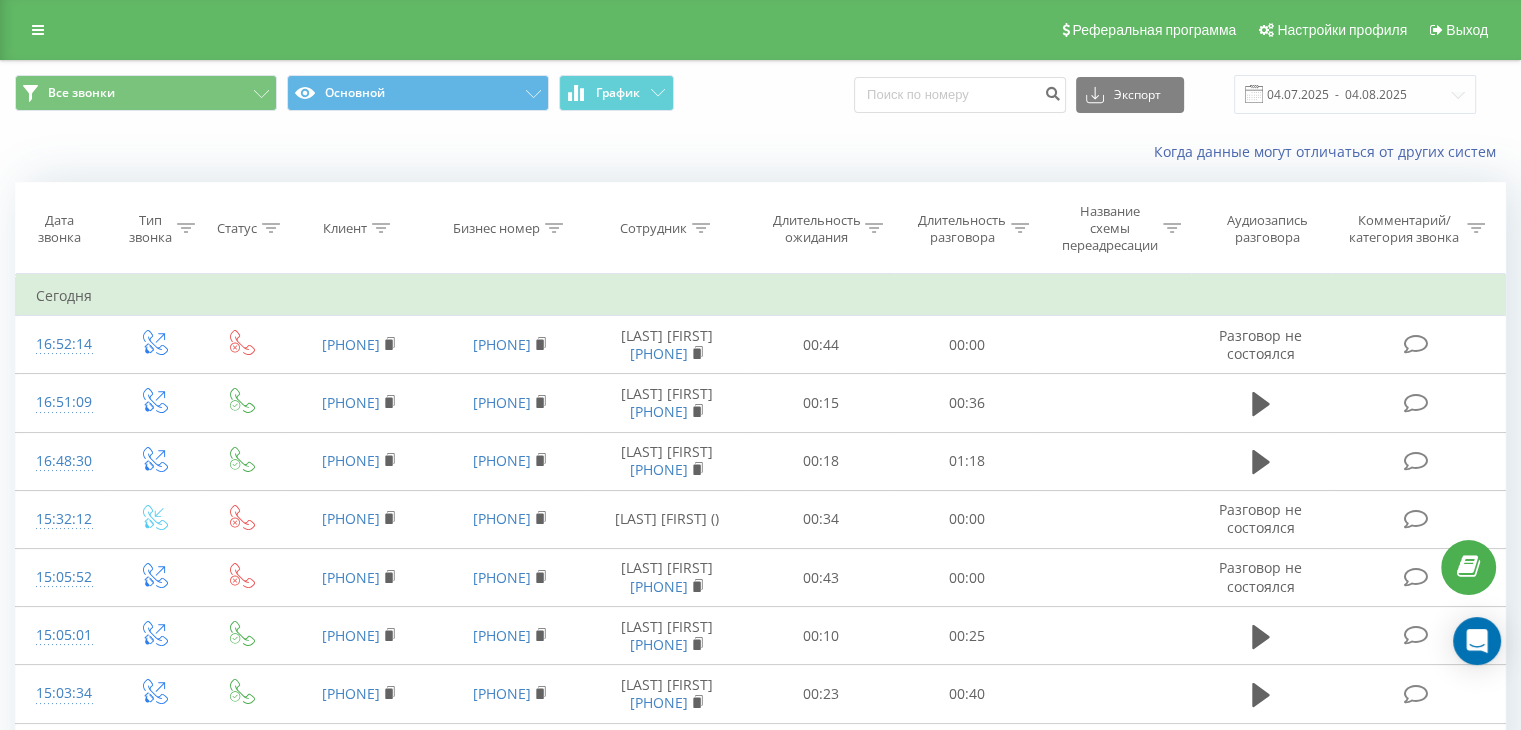 click on "Длительность разговора" at bounding box center (973, 229) 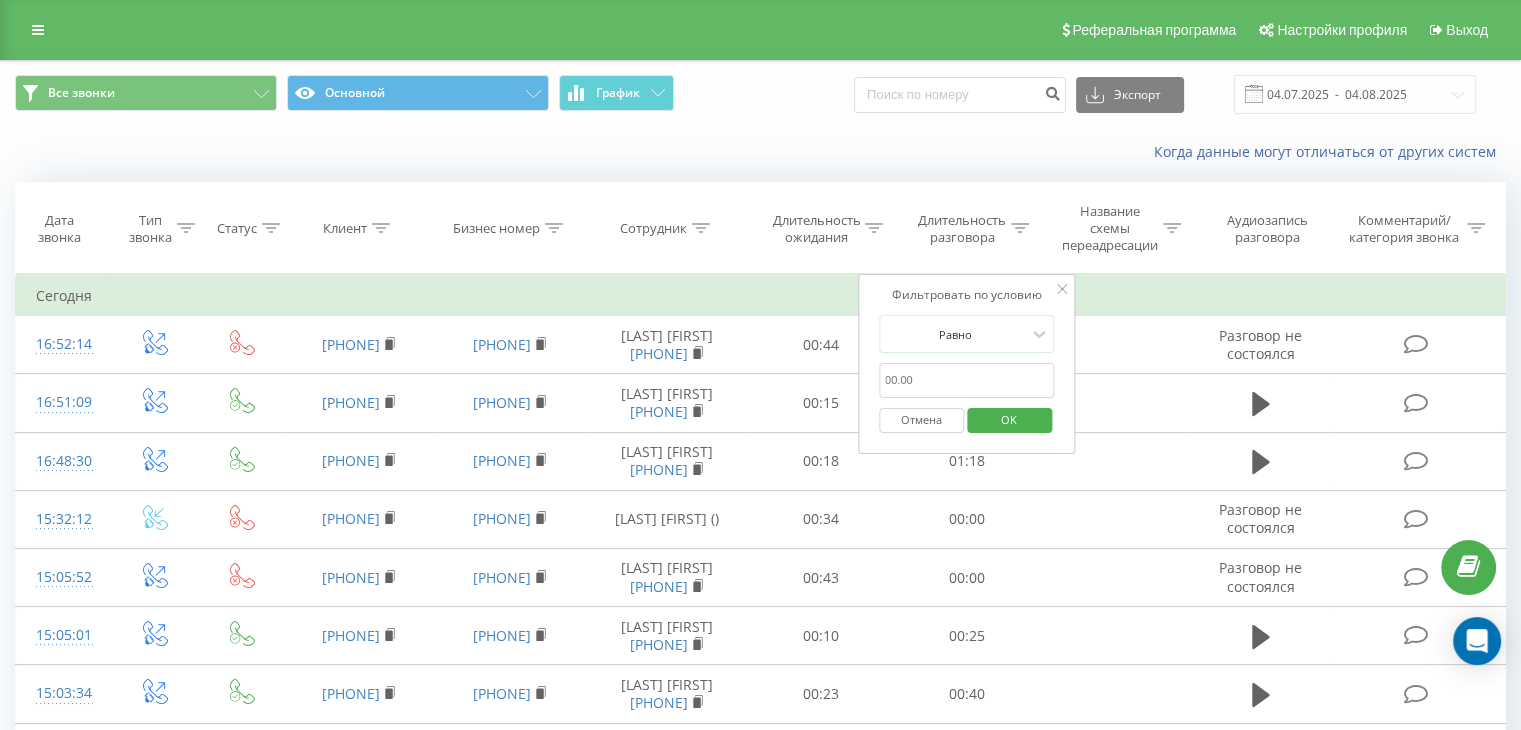 click at bounding box center (967, 380) 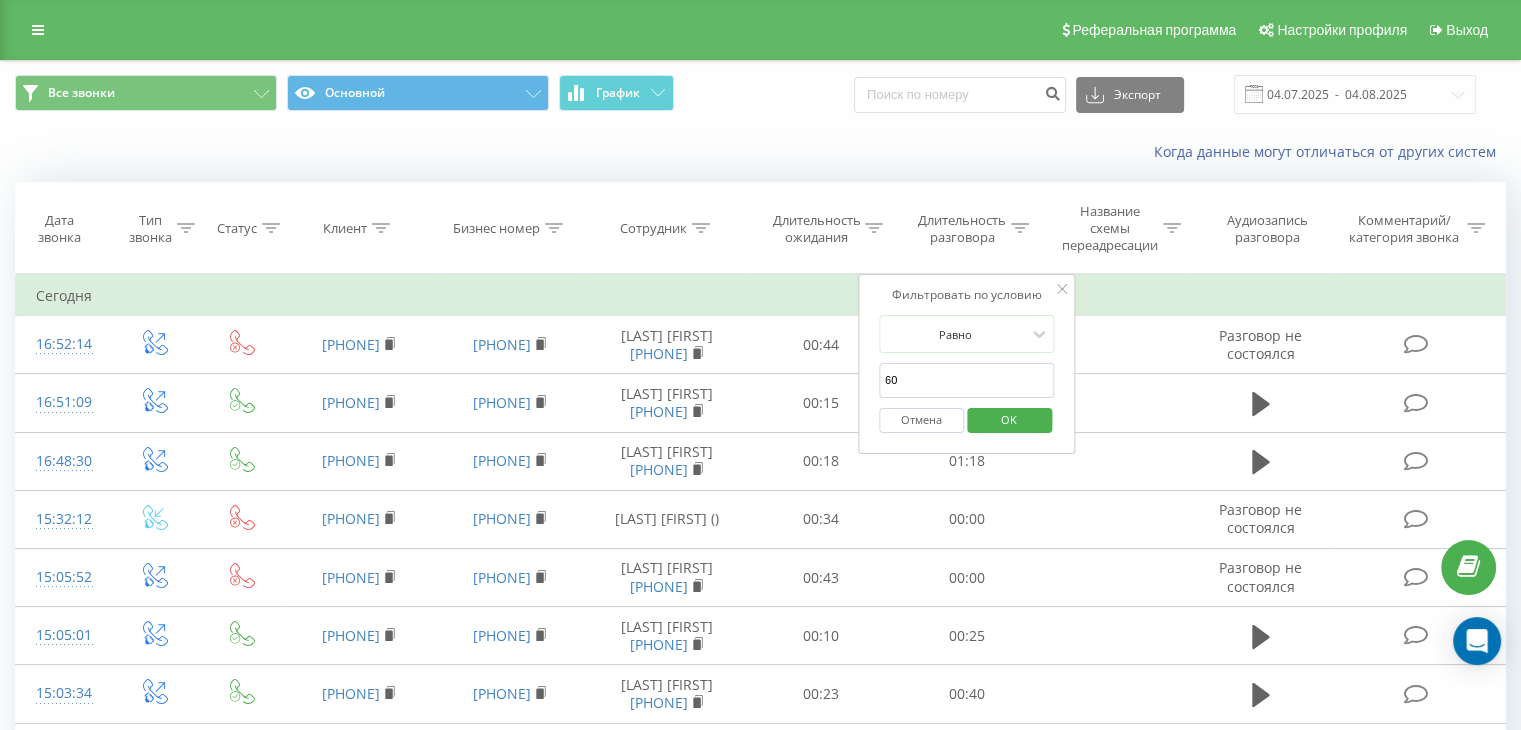 click on "OK" at bounding box center [1009, 419] 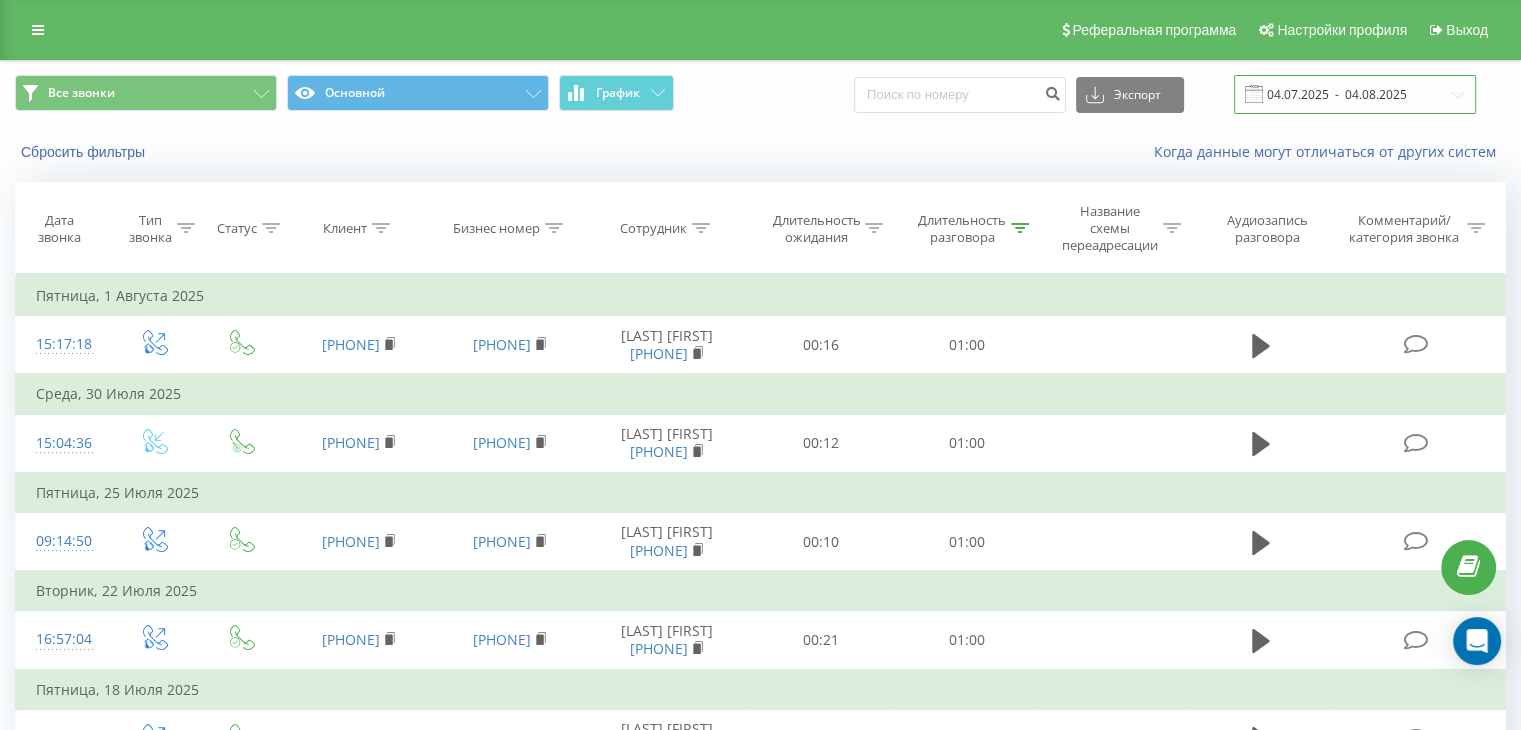 click on "04.07.2025  -  04.08.2025" at bounding box center (1355, 94) 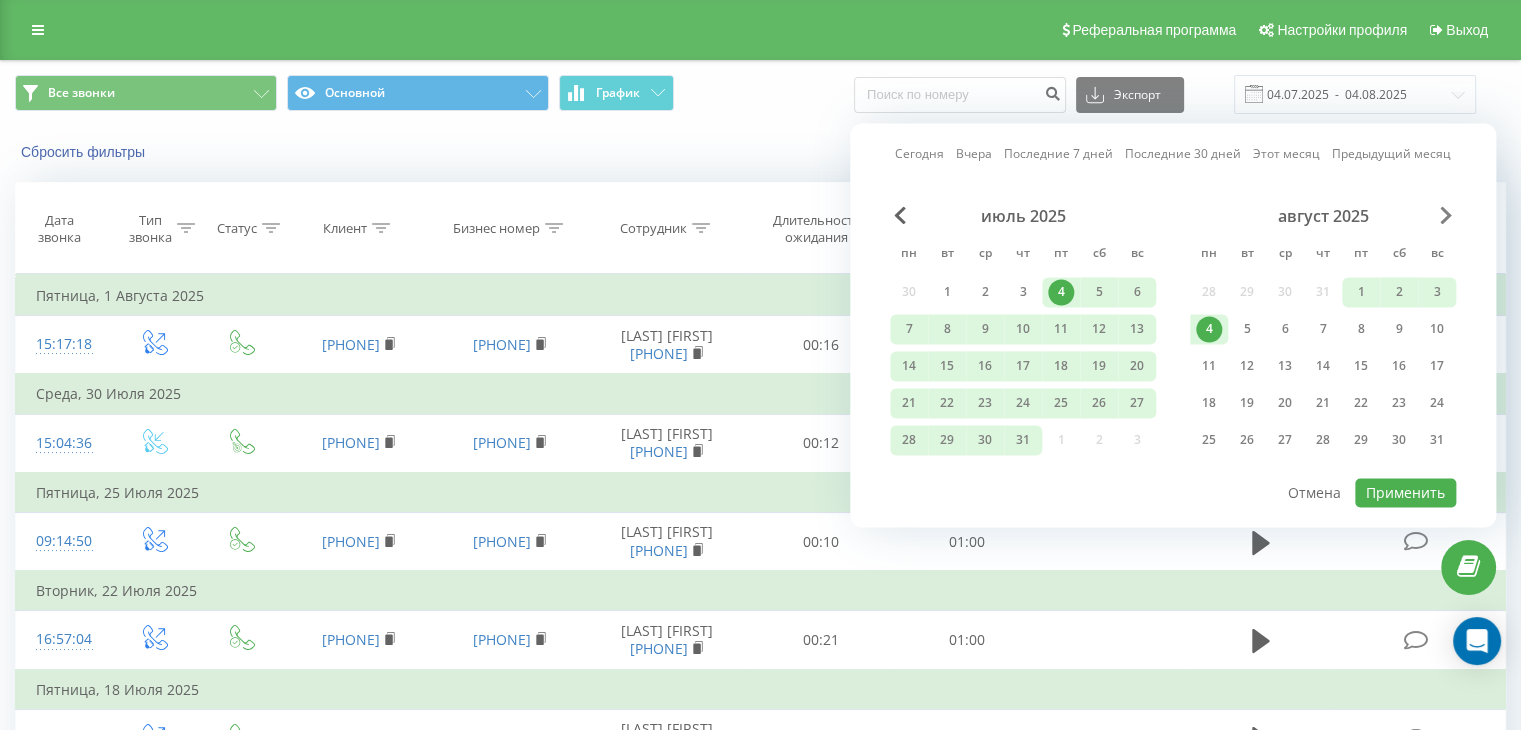 click at bounding box center [1446, 215] 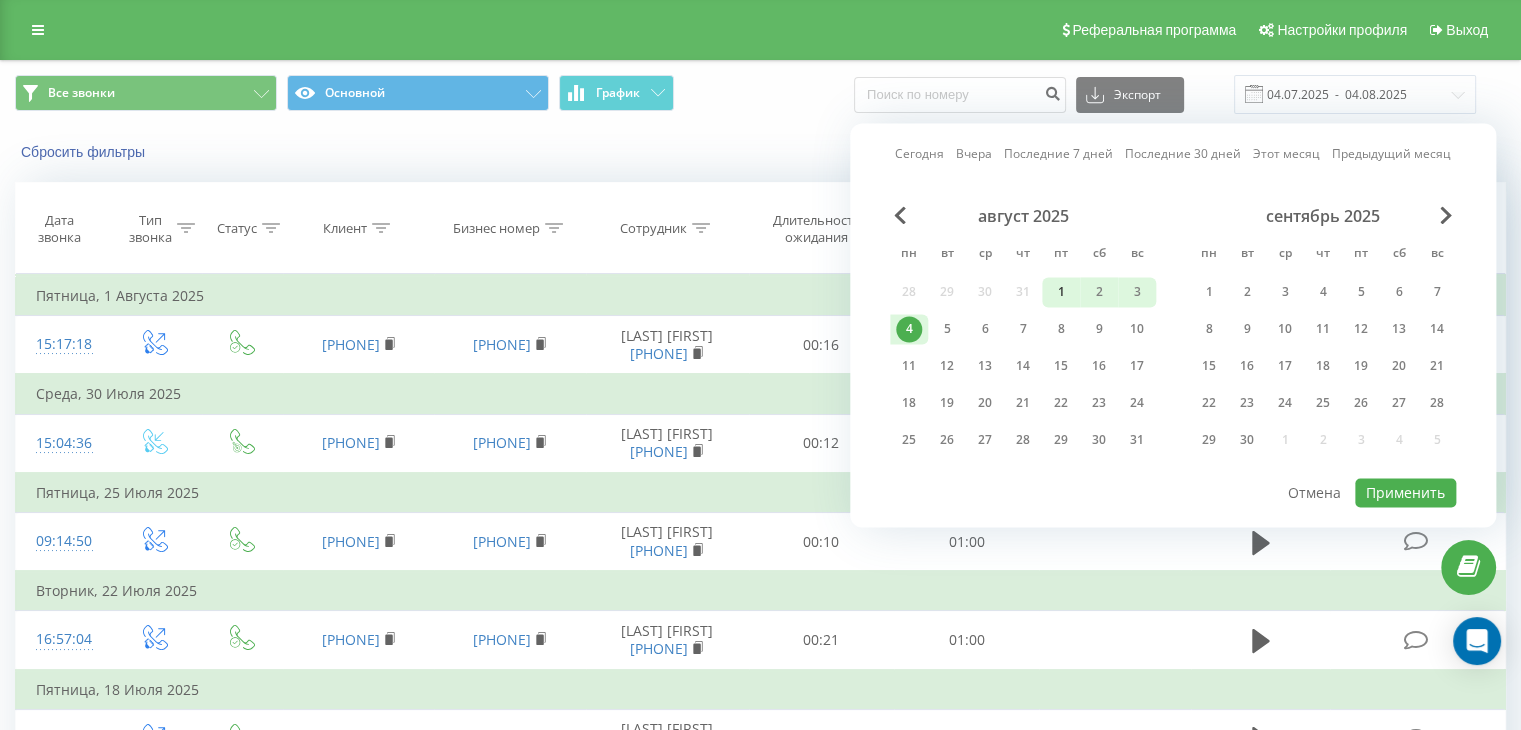 click on "1" at bounding box center (1061, 292) 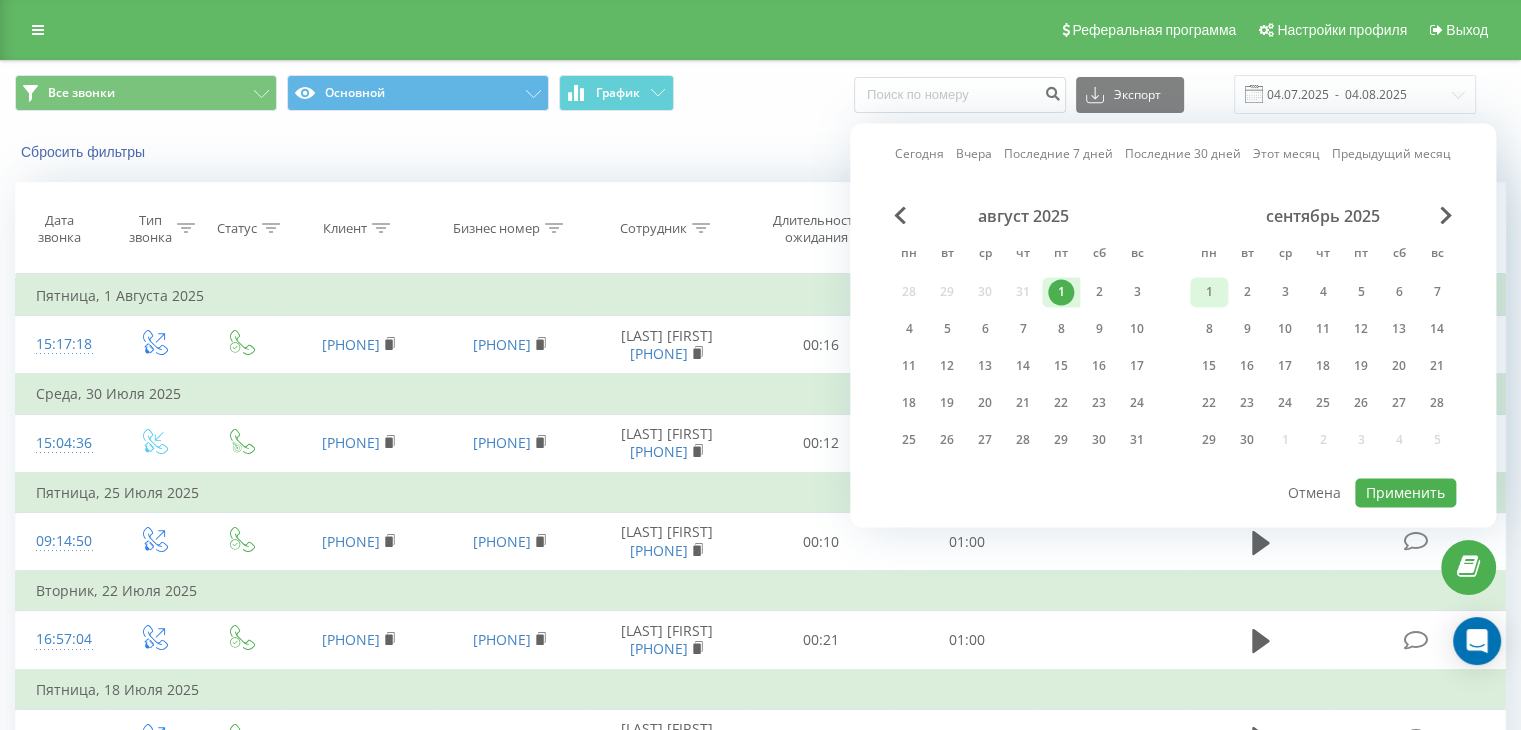 click on "1" at bounding box center [1209, 292] 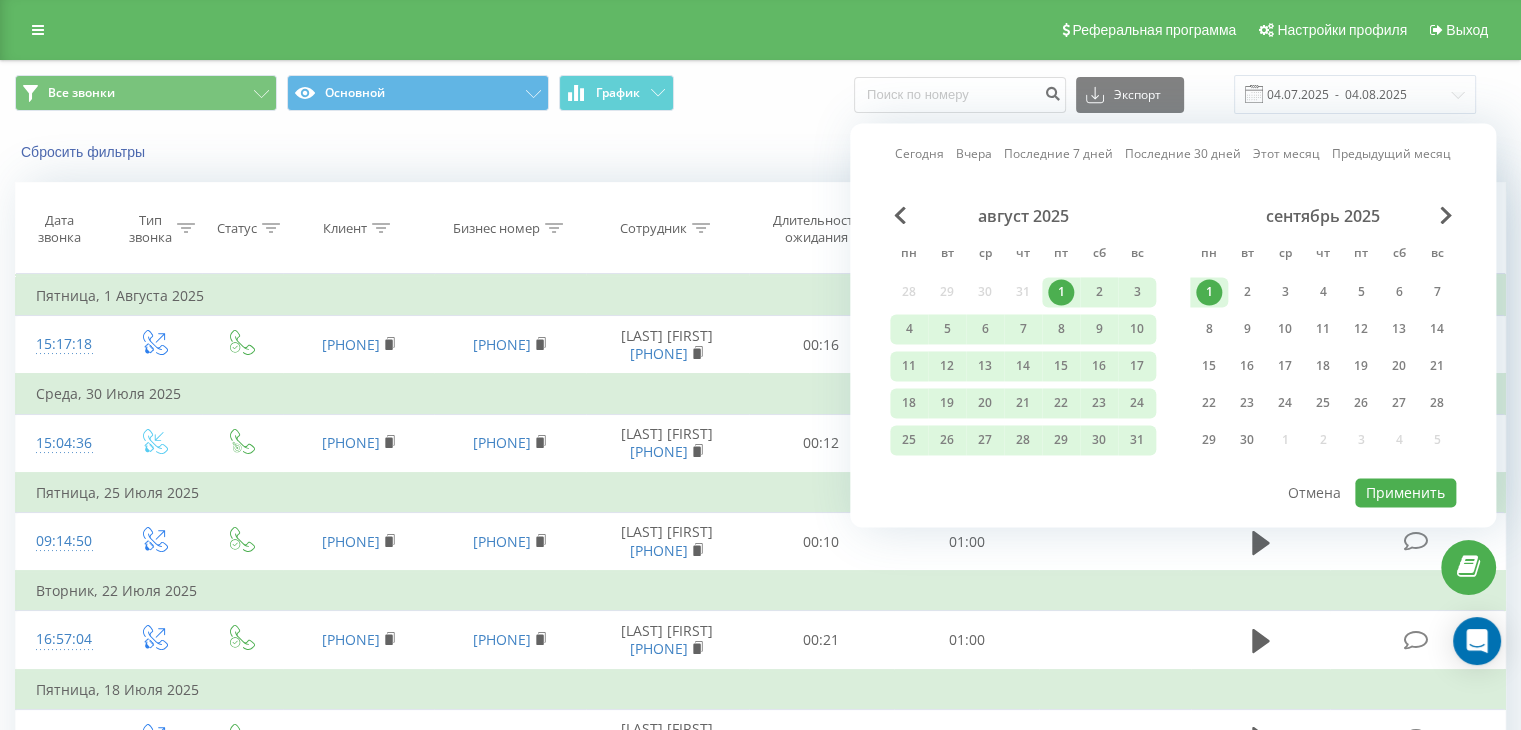 click on "1" at bounding box center (1209, 292) 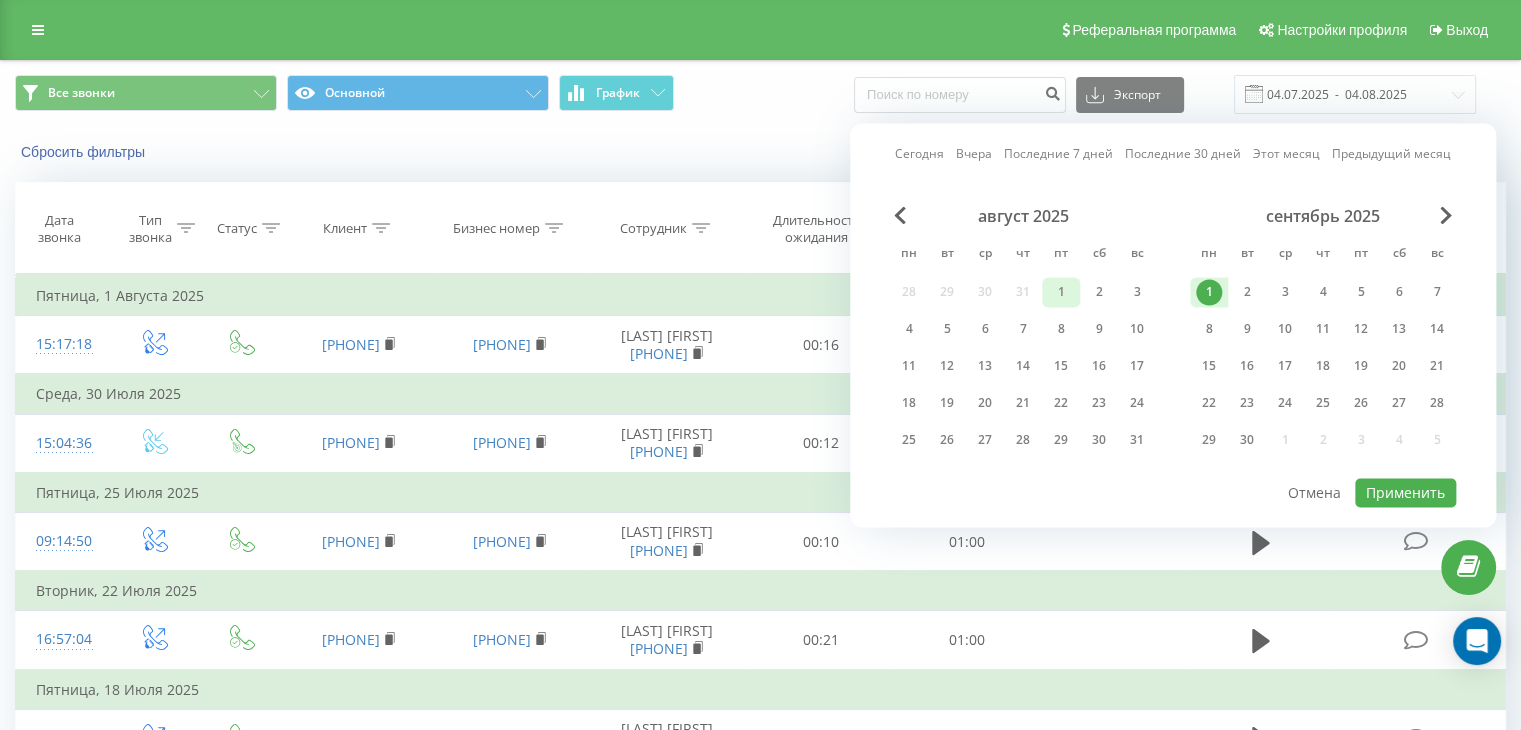 click on "1" at bounding box center (1061, 292) 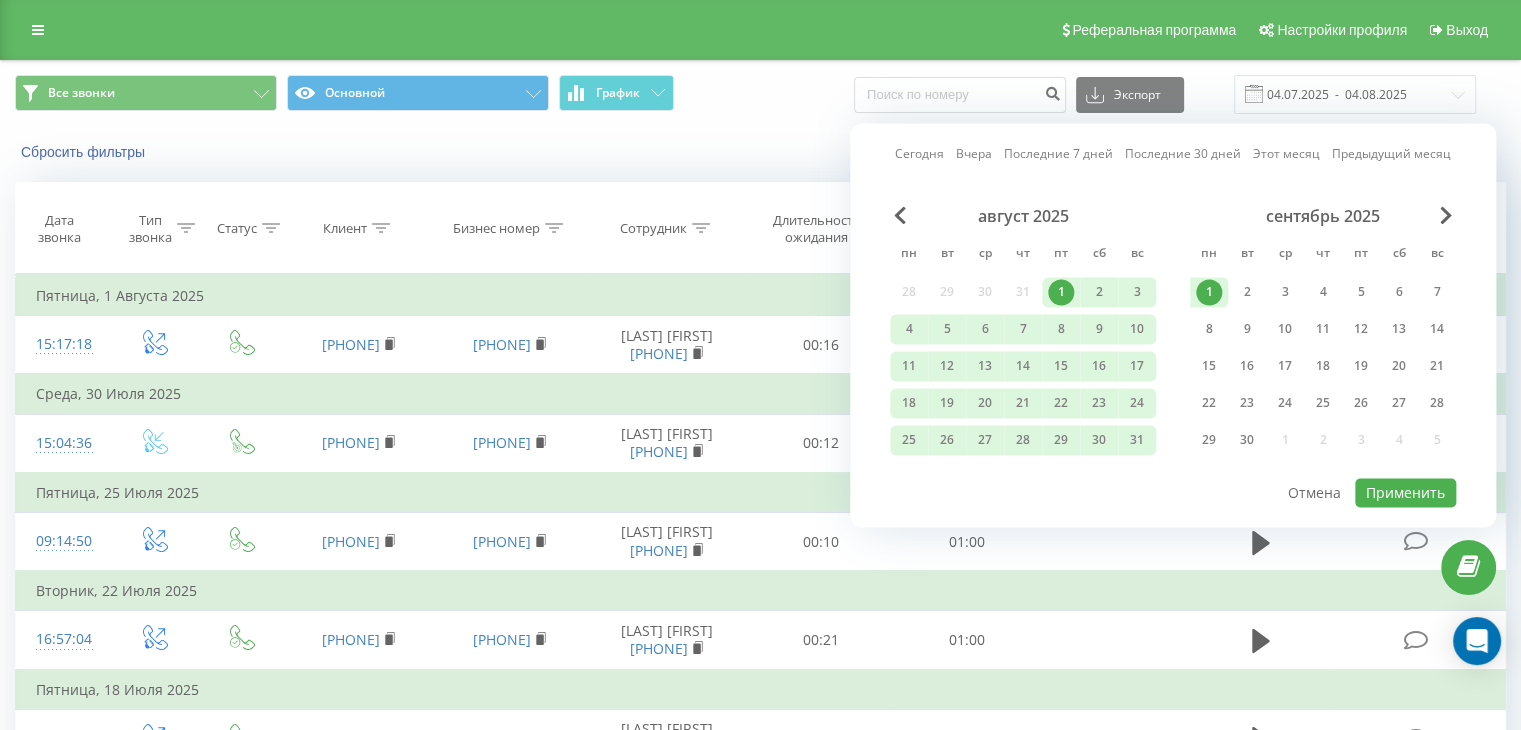 click on "сентябрь 2025" at bounding box center [1323, 216] 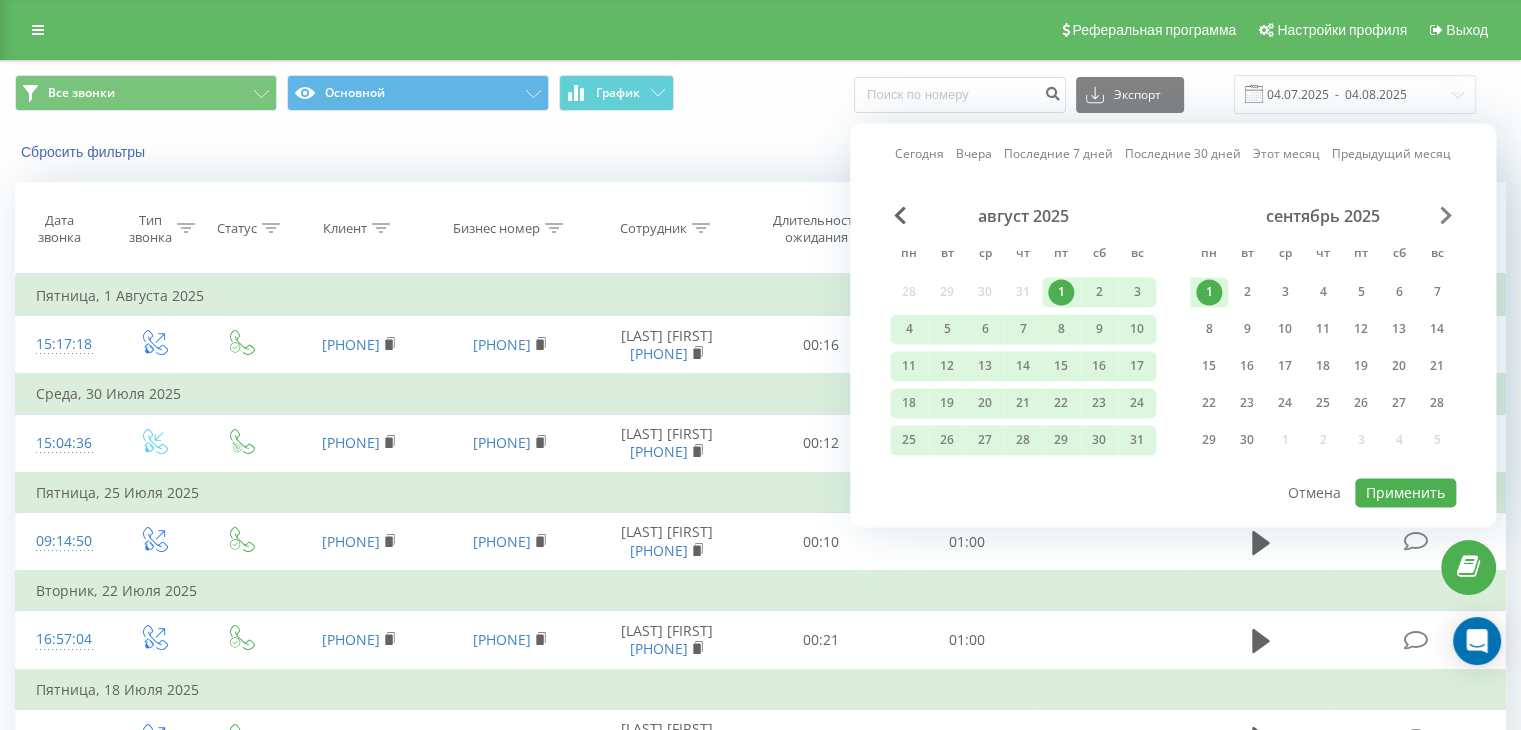 click at bounding box center [1446, 215] 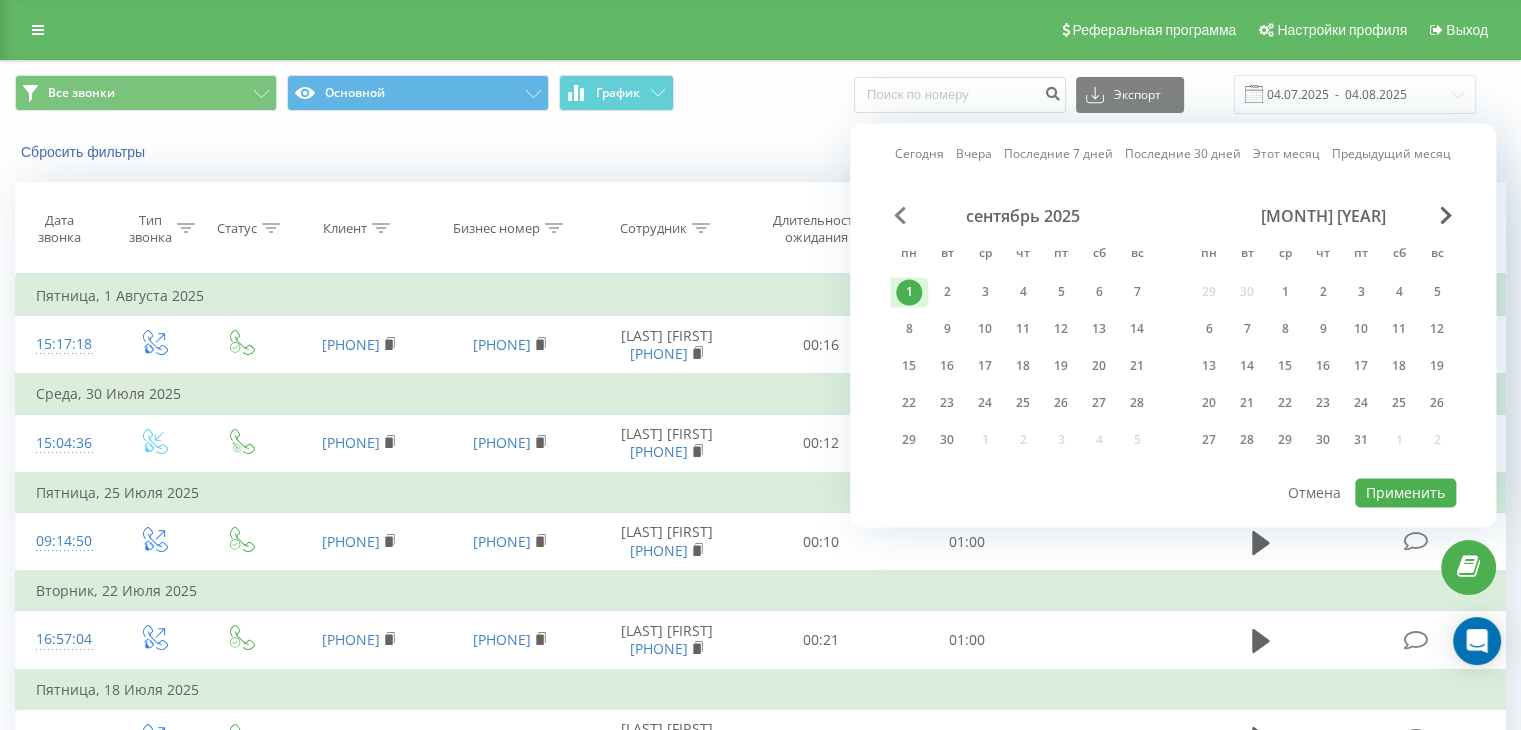 click at bounding box center (900, 215) 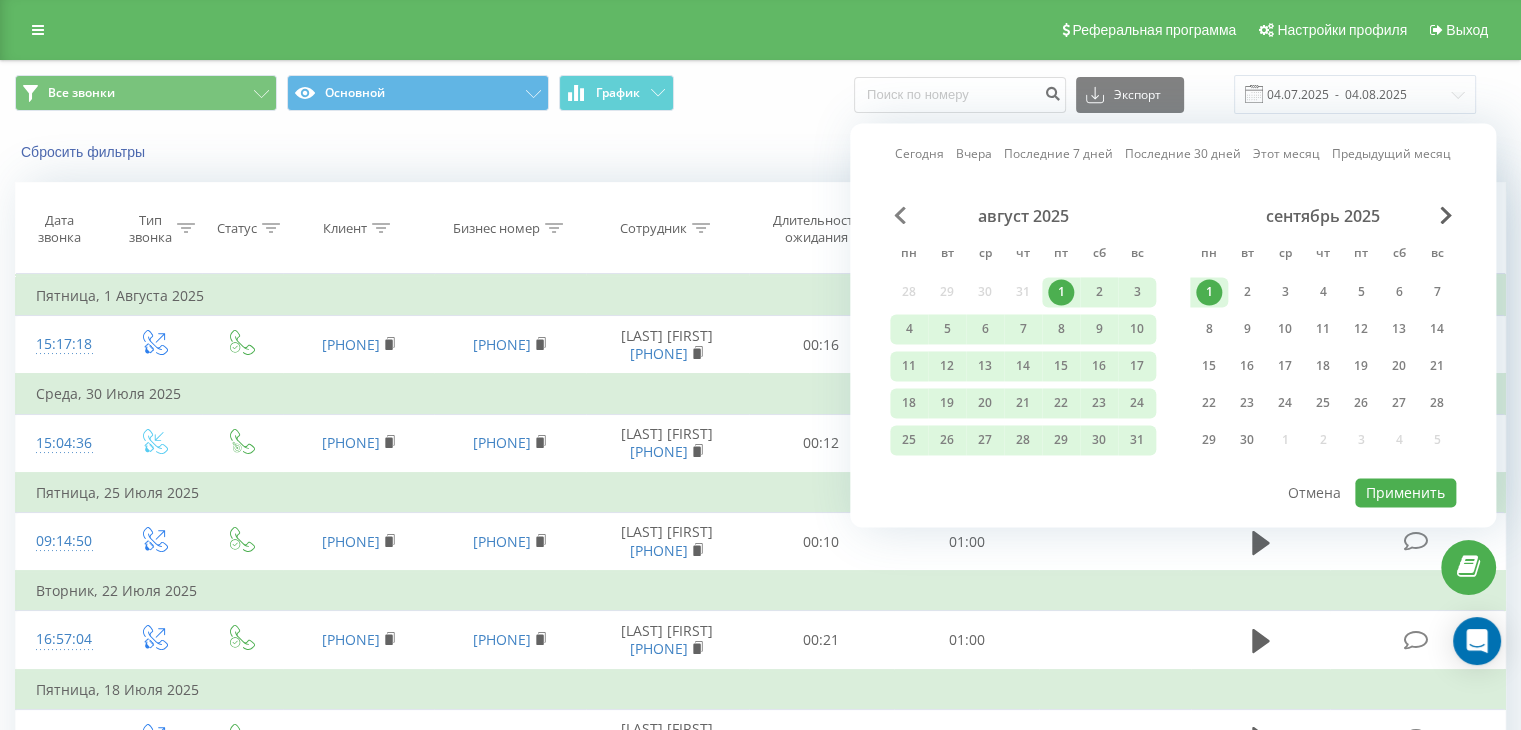 click at bounding box center (900, 215) 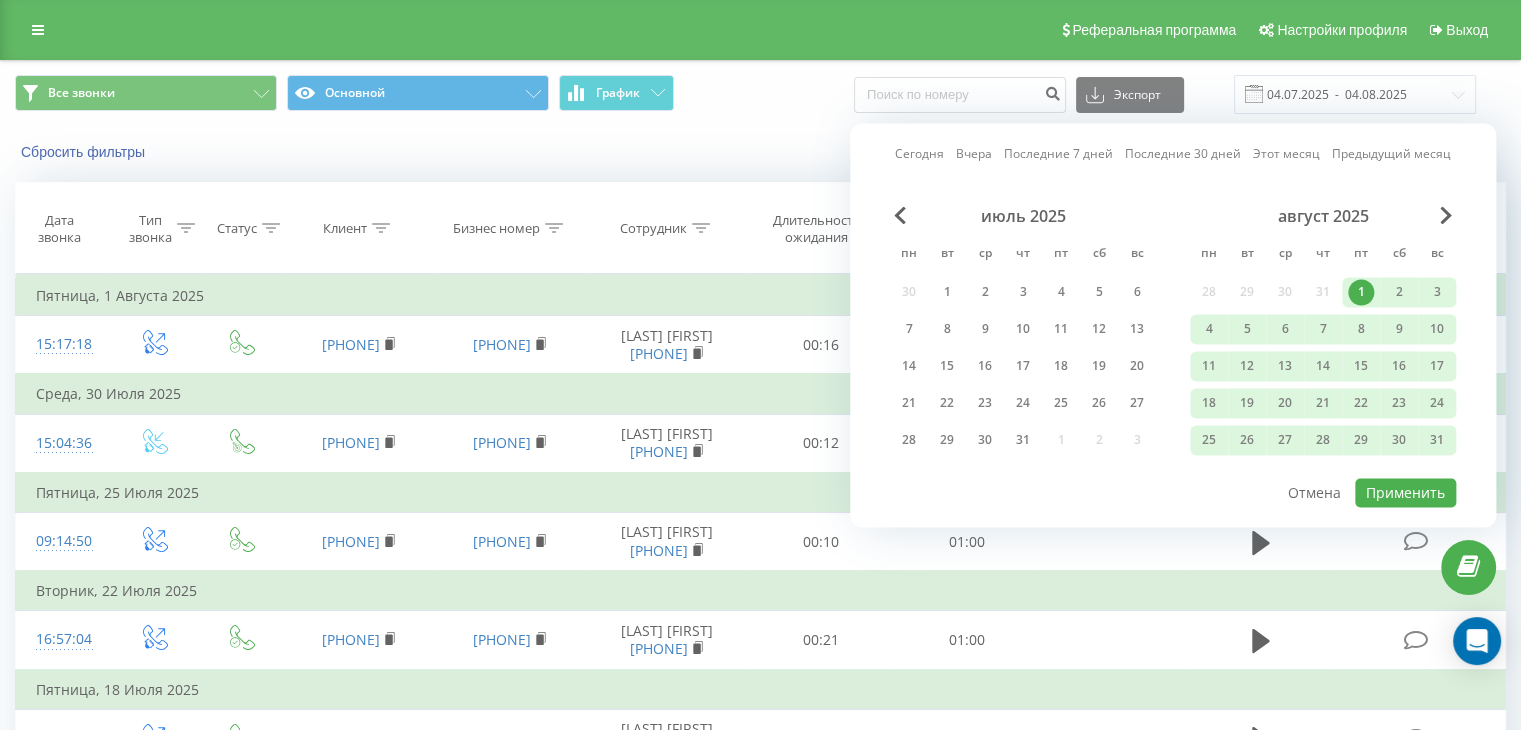 click on "1" at bounding box center (1361, 292) 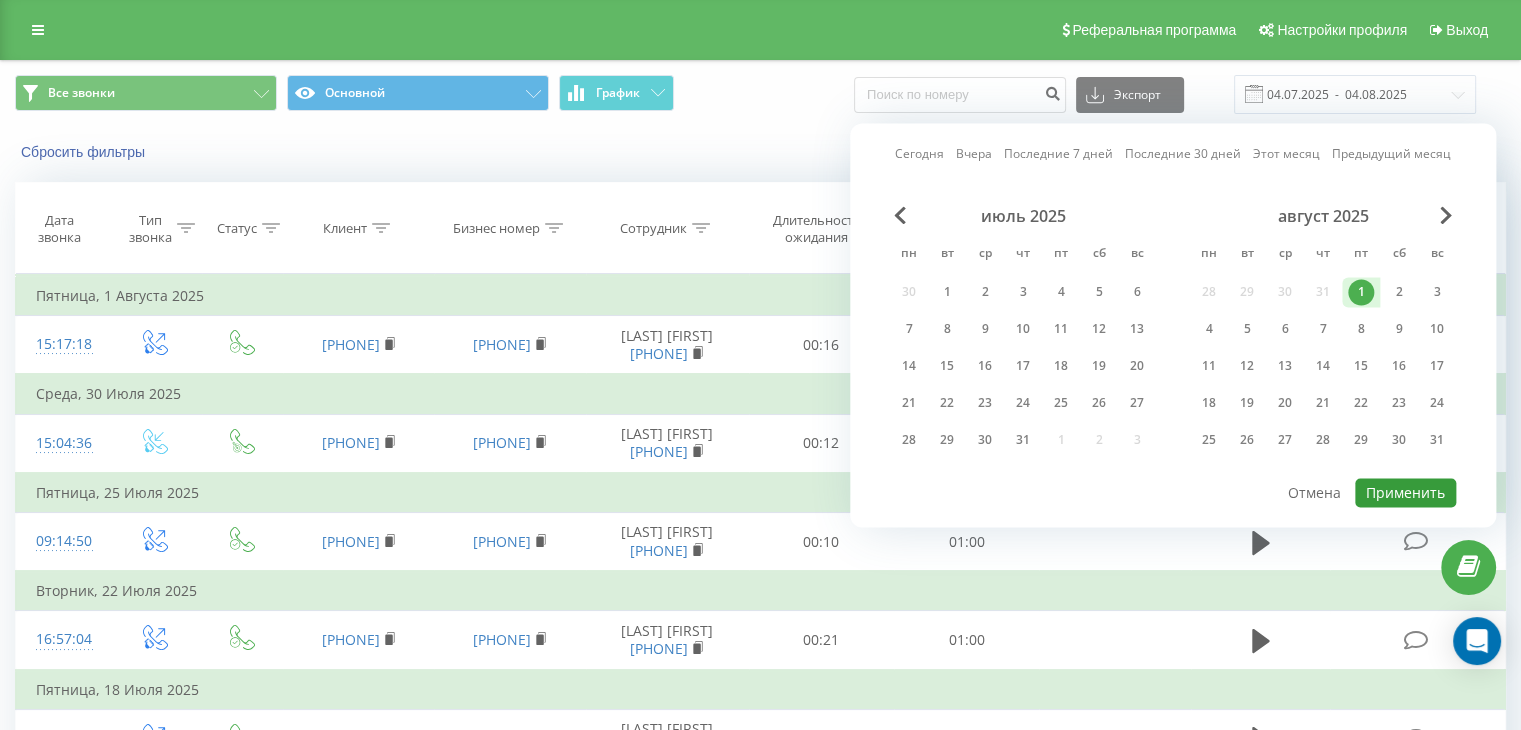 click on "Применить" at bounding box center (1405, 492) 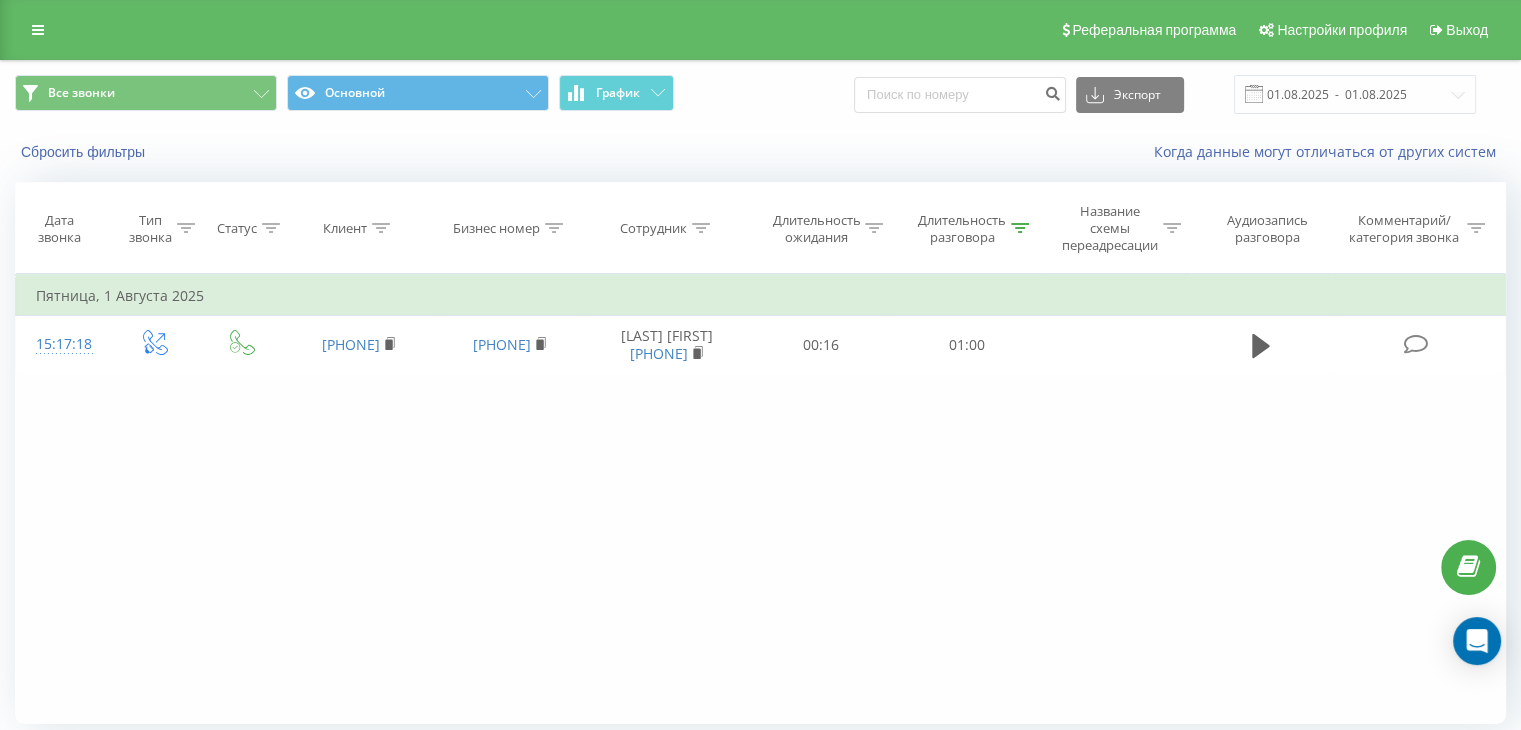 click 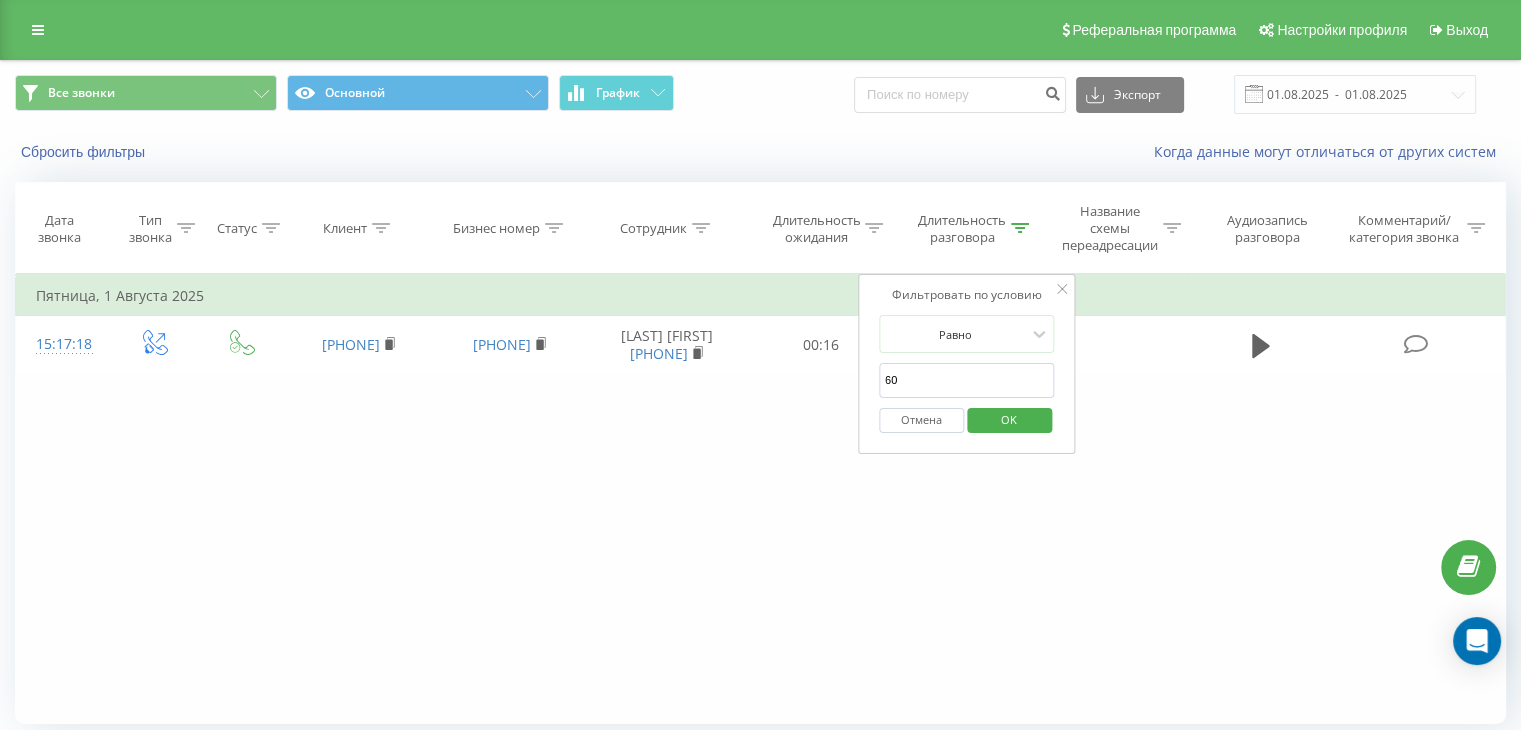 click on "OK" at bounding box center [1009, 419] 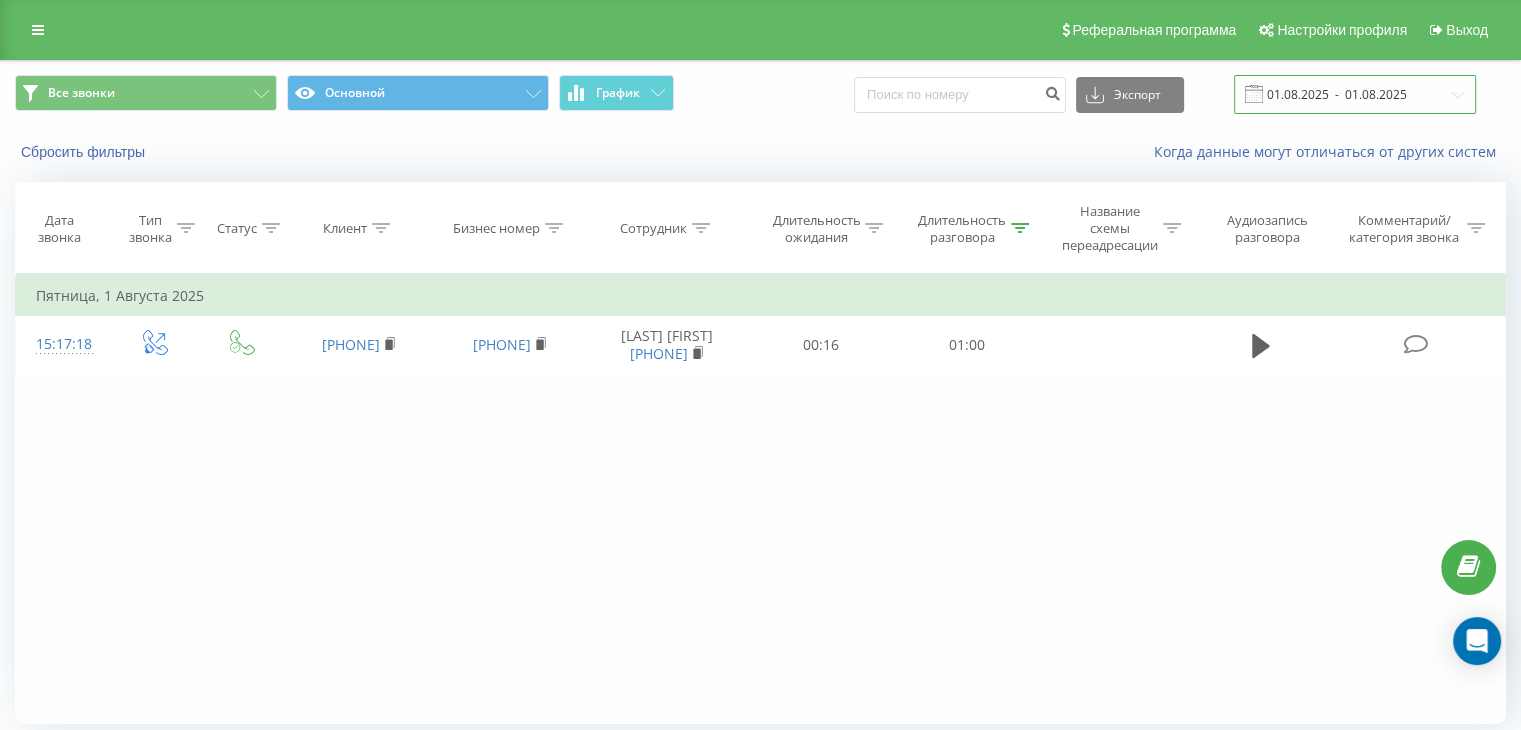 click on "01.08.2025  -  01.08.2025" at bounding box center [1355, 94] 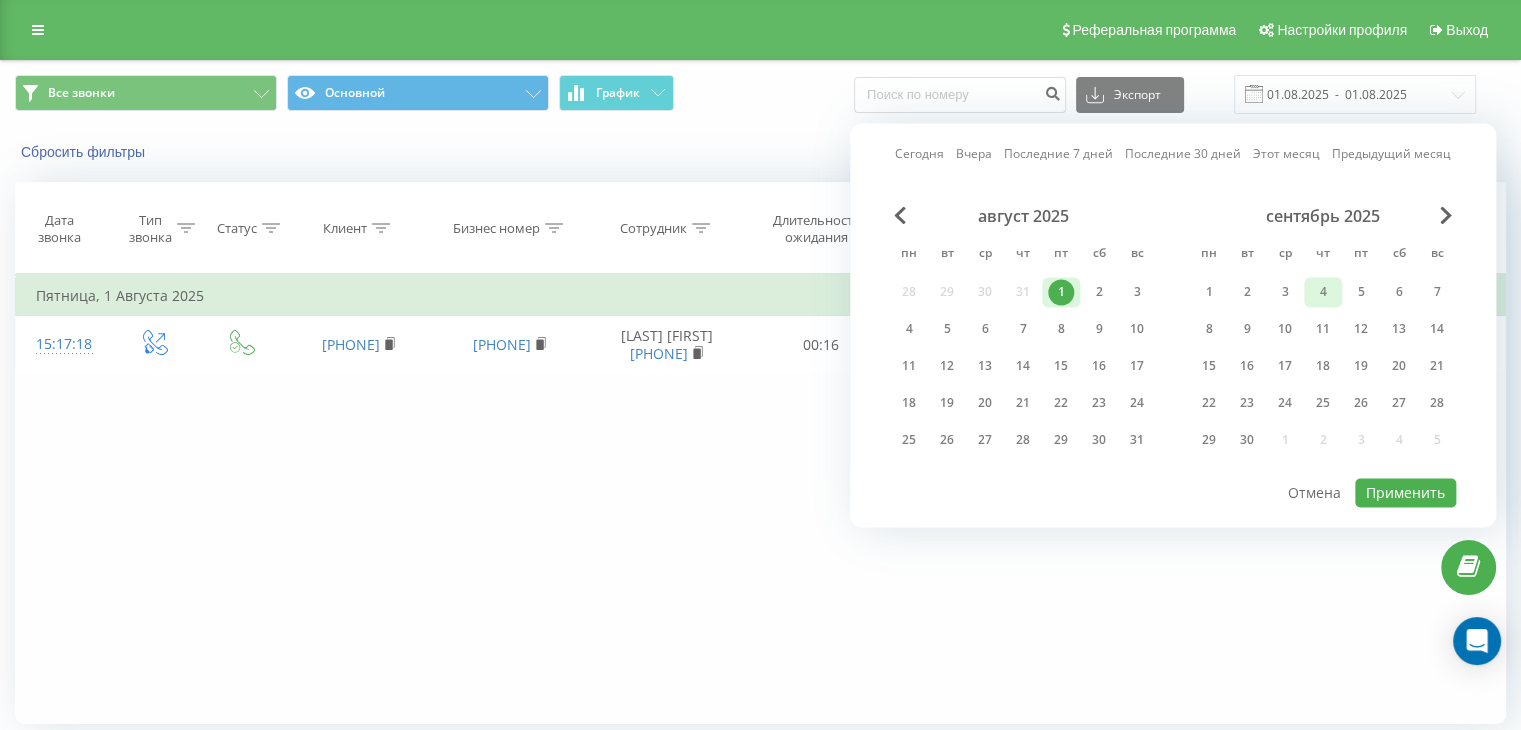 click on "4" at bounding box center (1323, 292) 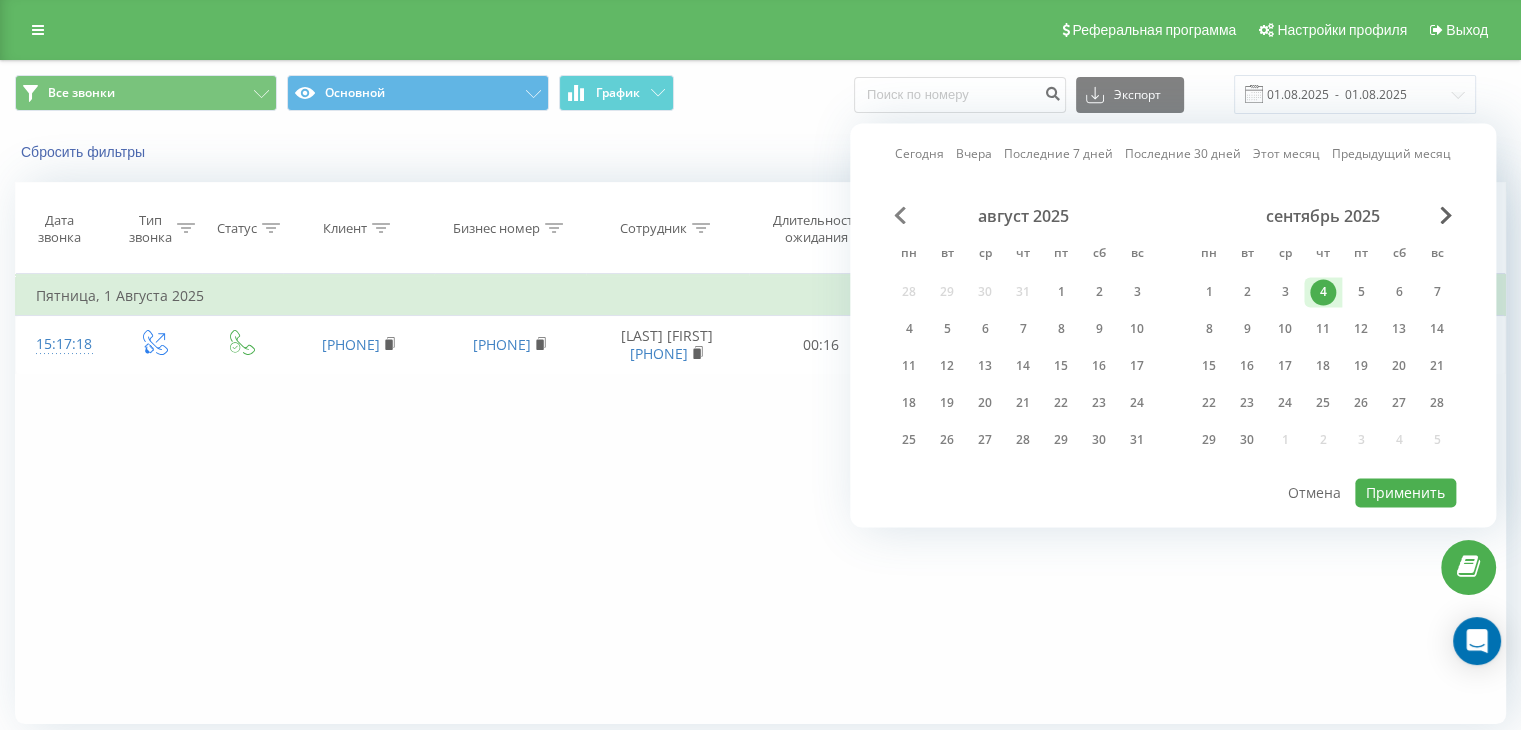 click at bounding box center [900, 215] 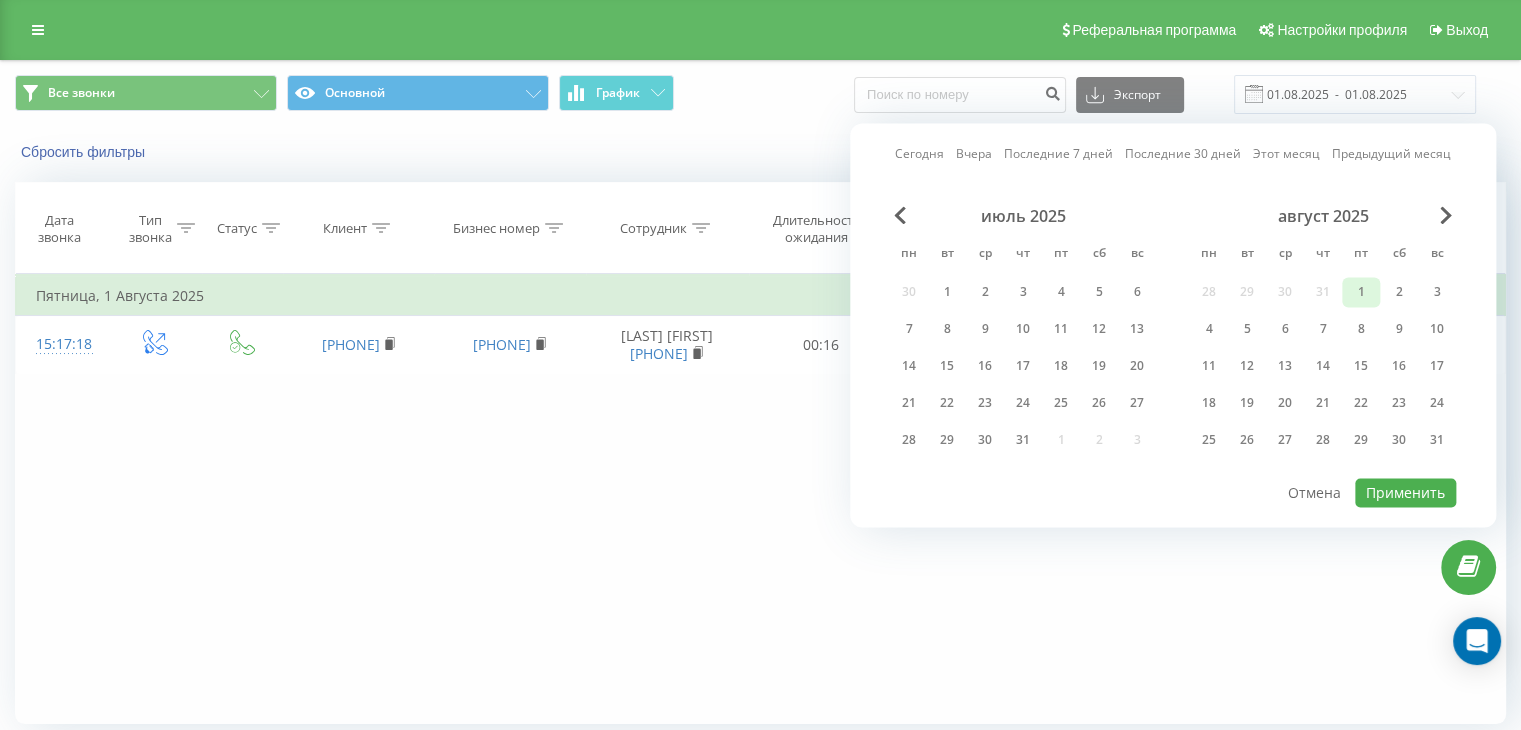 click on "1" at bounding box center [1361, 292] 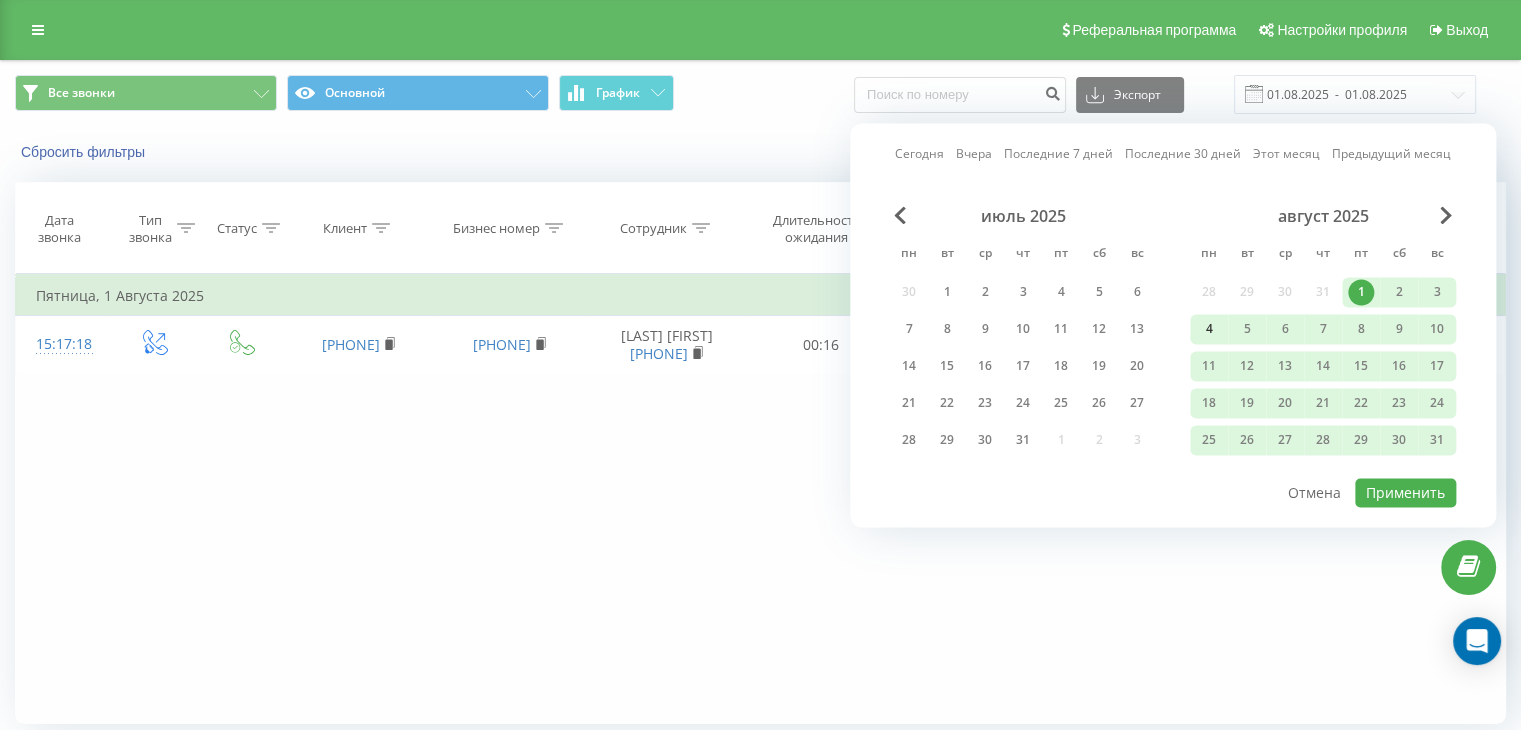 click on "4" at bounding box center [1209, 329] 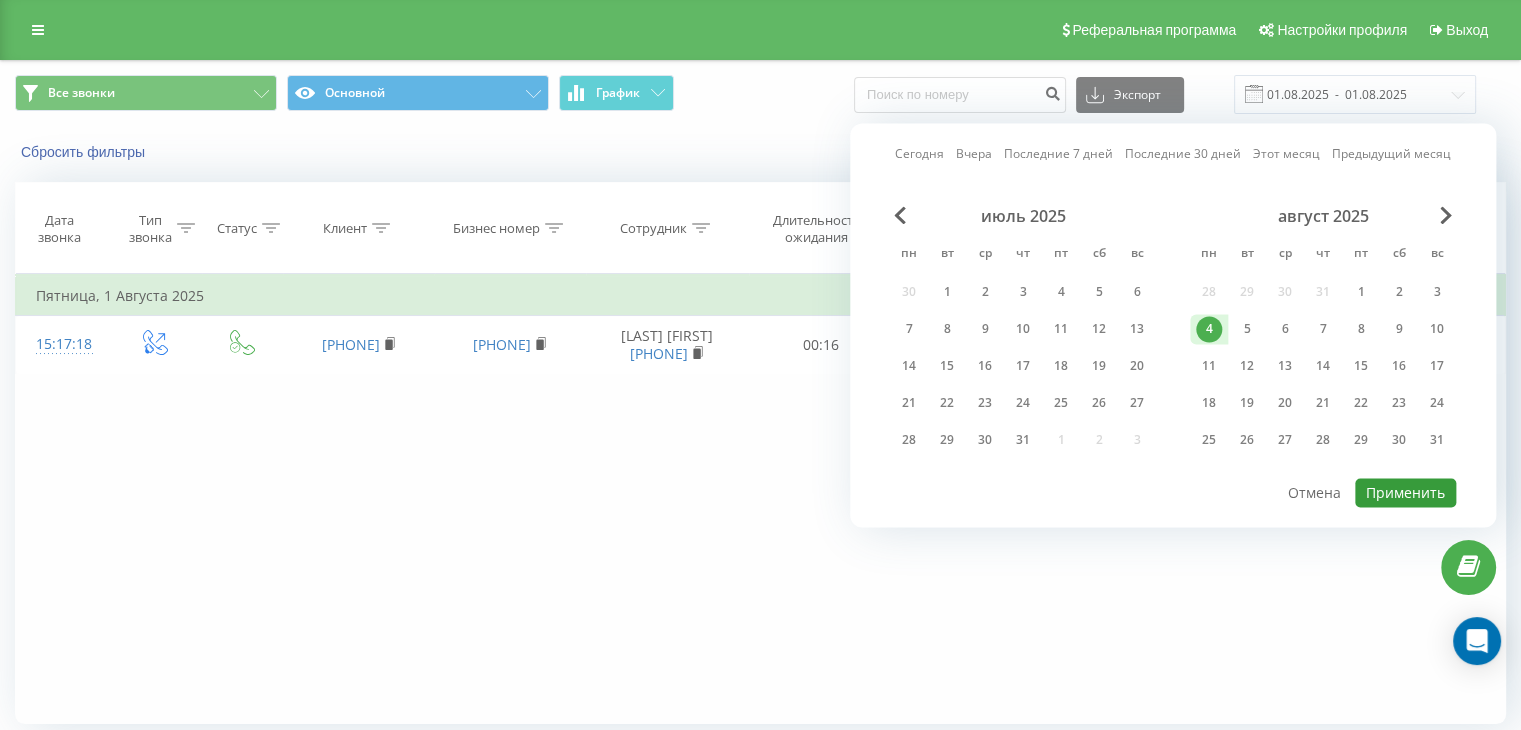 click on "Применить" at bounding box center [1405, 492] 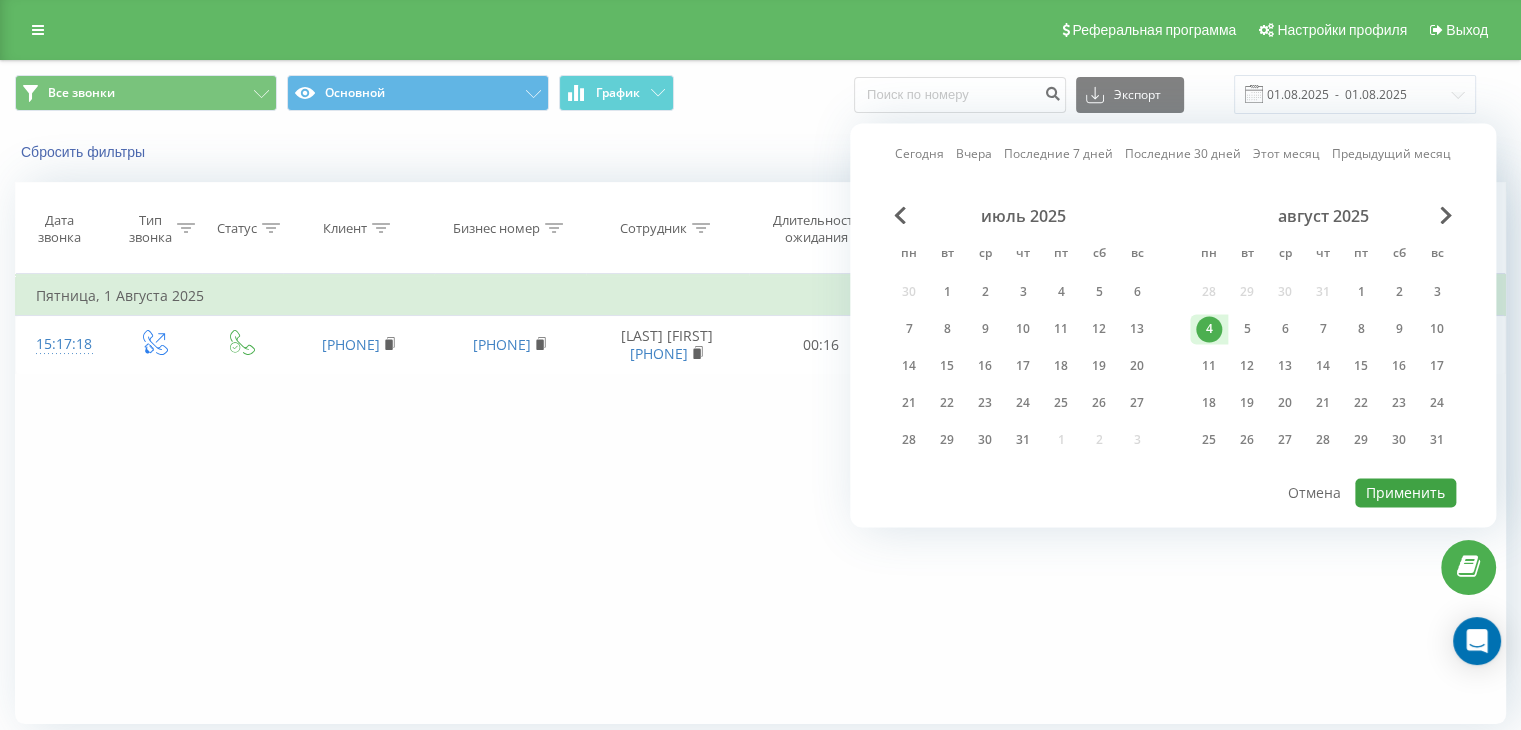 type on "04.08.2025  -  04.08.2025" 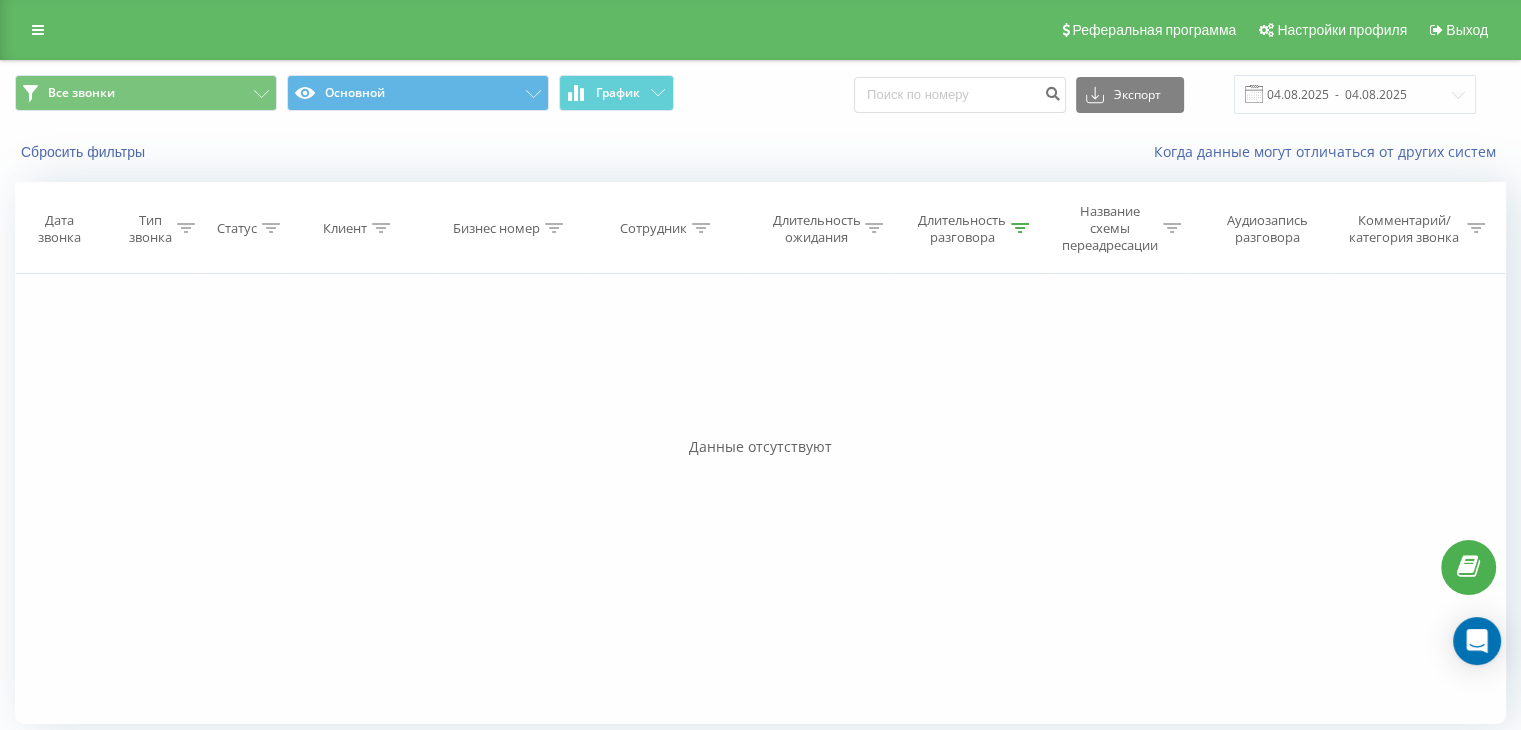 click 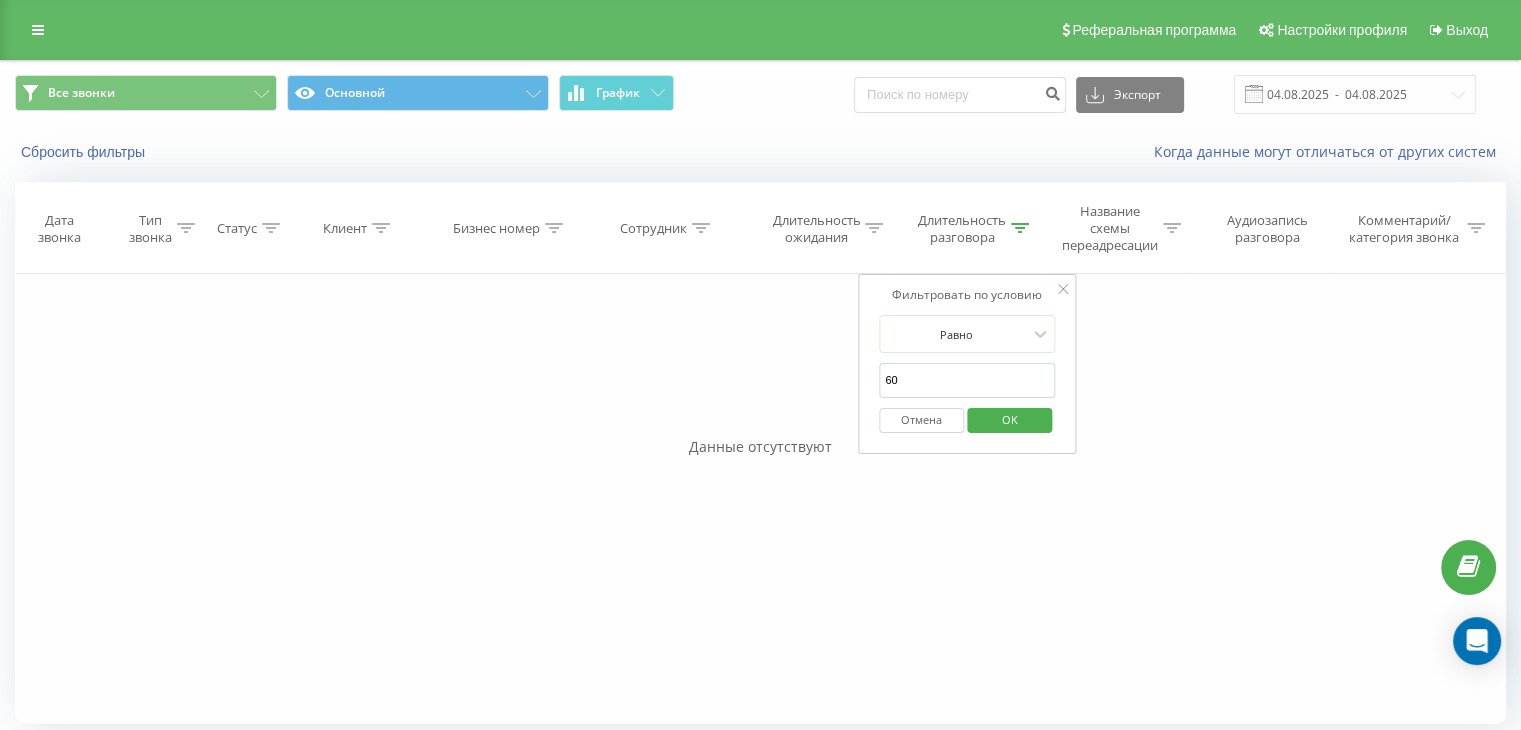 click on "OK" at bounding box center (1010, 419) 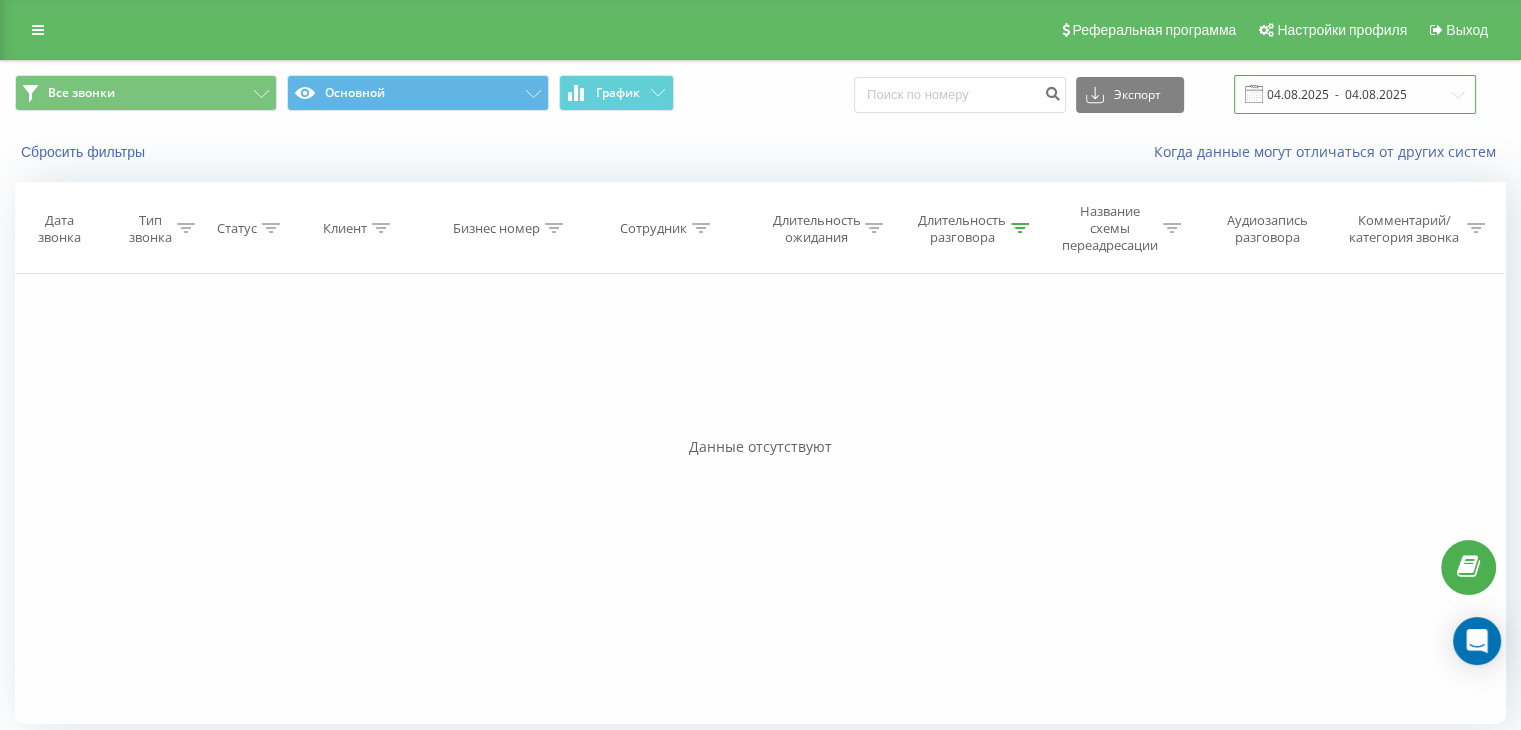 click on "04.08.2025  -  04.08.2025" at bounding box center [1355, 94] 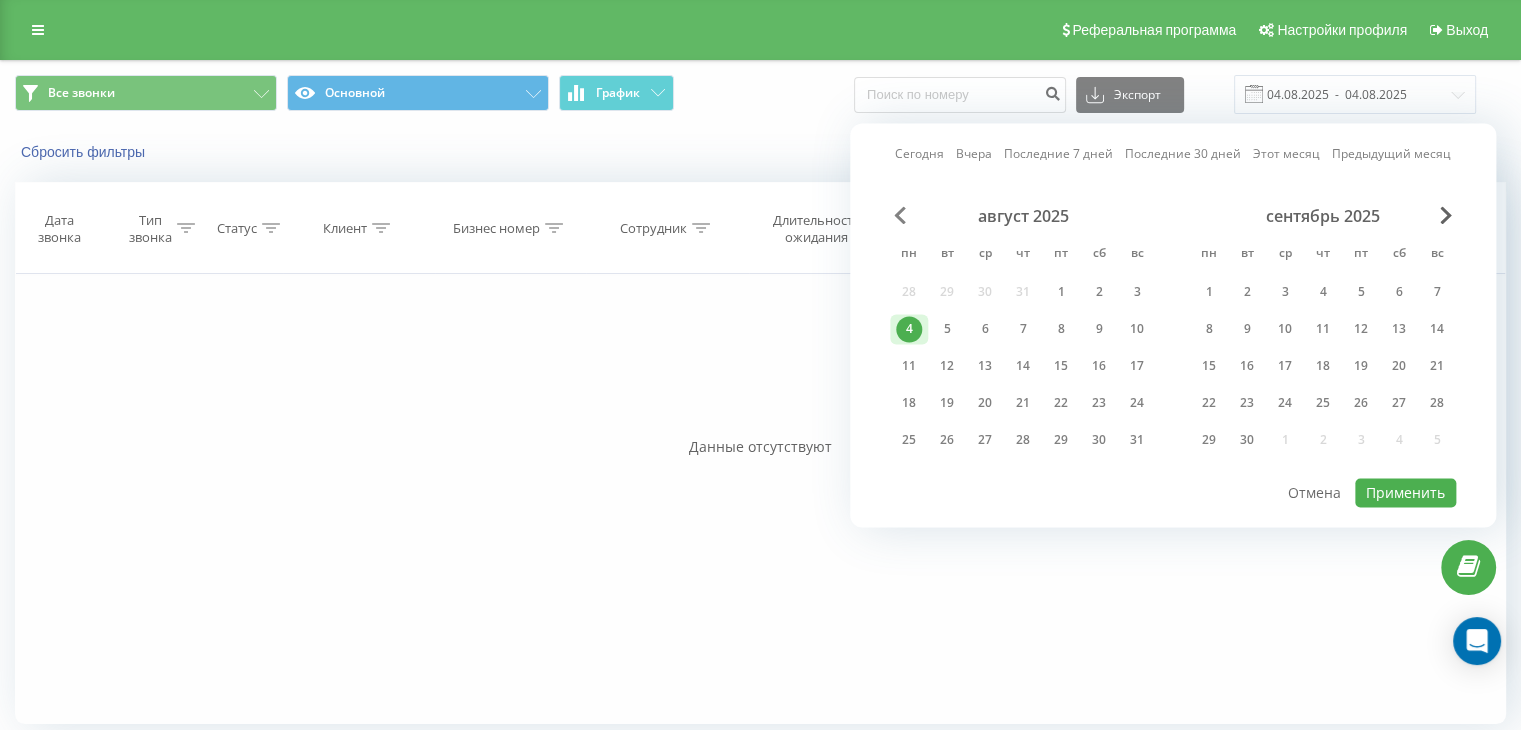 click at bounding box center (900, 215) 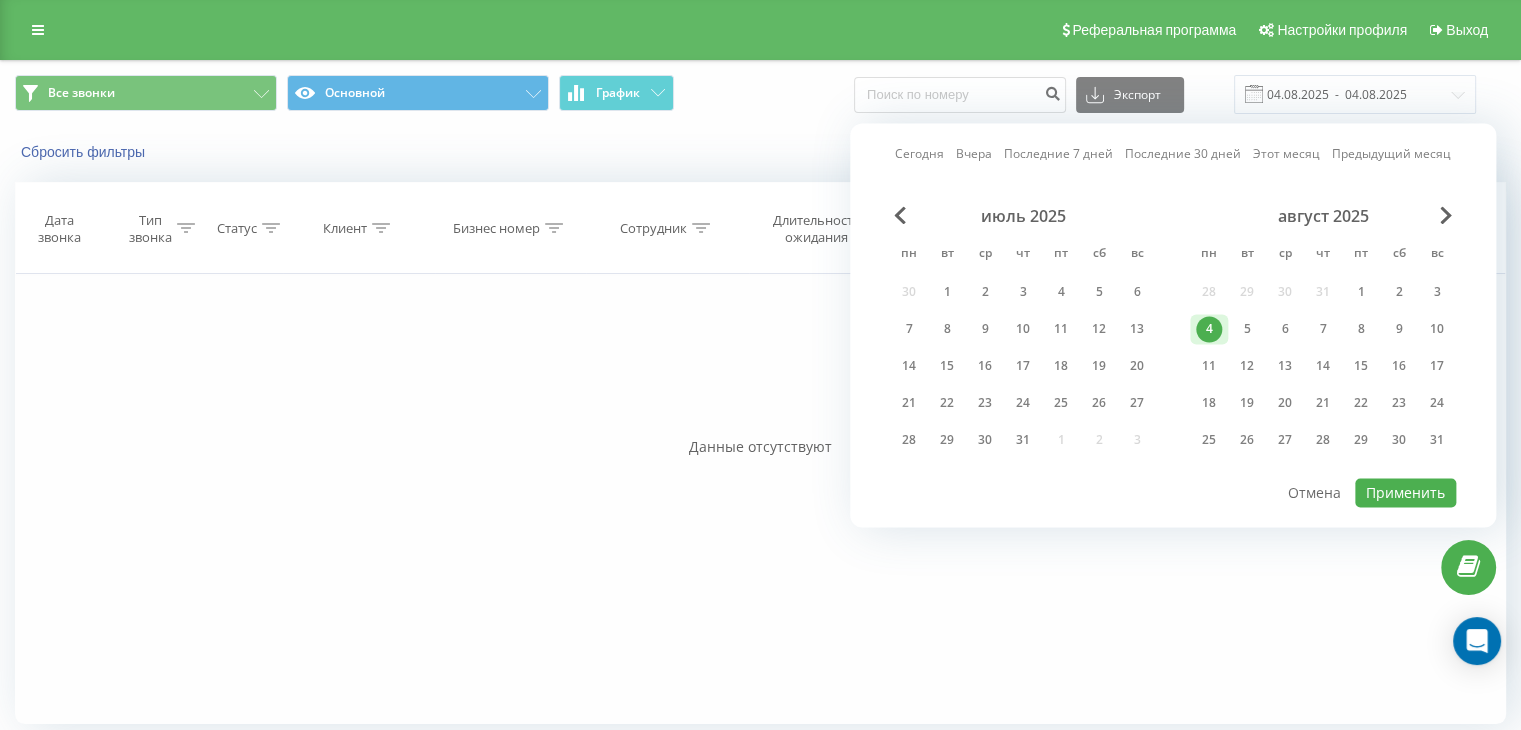 click on "4" at bounding box center [1209, 329] 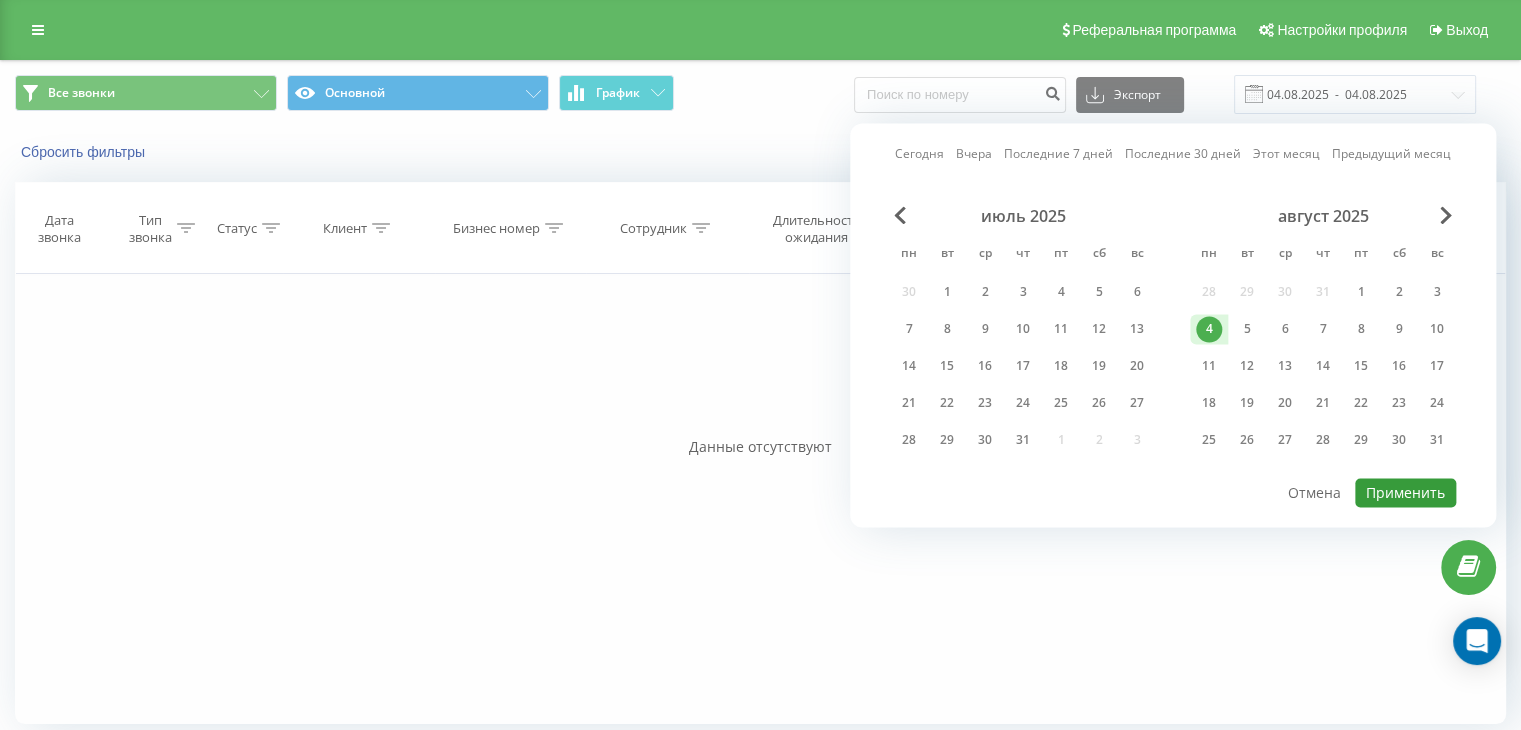 click on "Применить" at bounding box center (1405, 492) 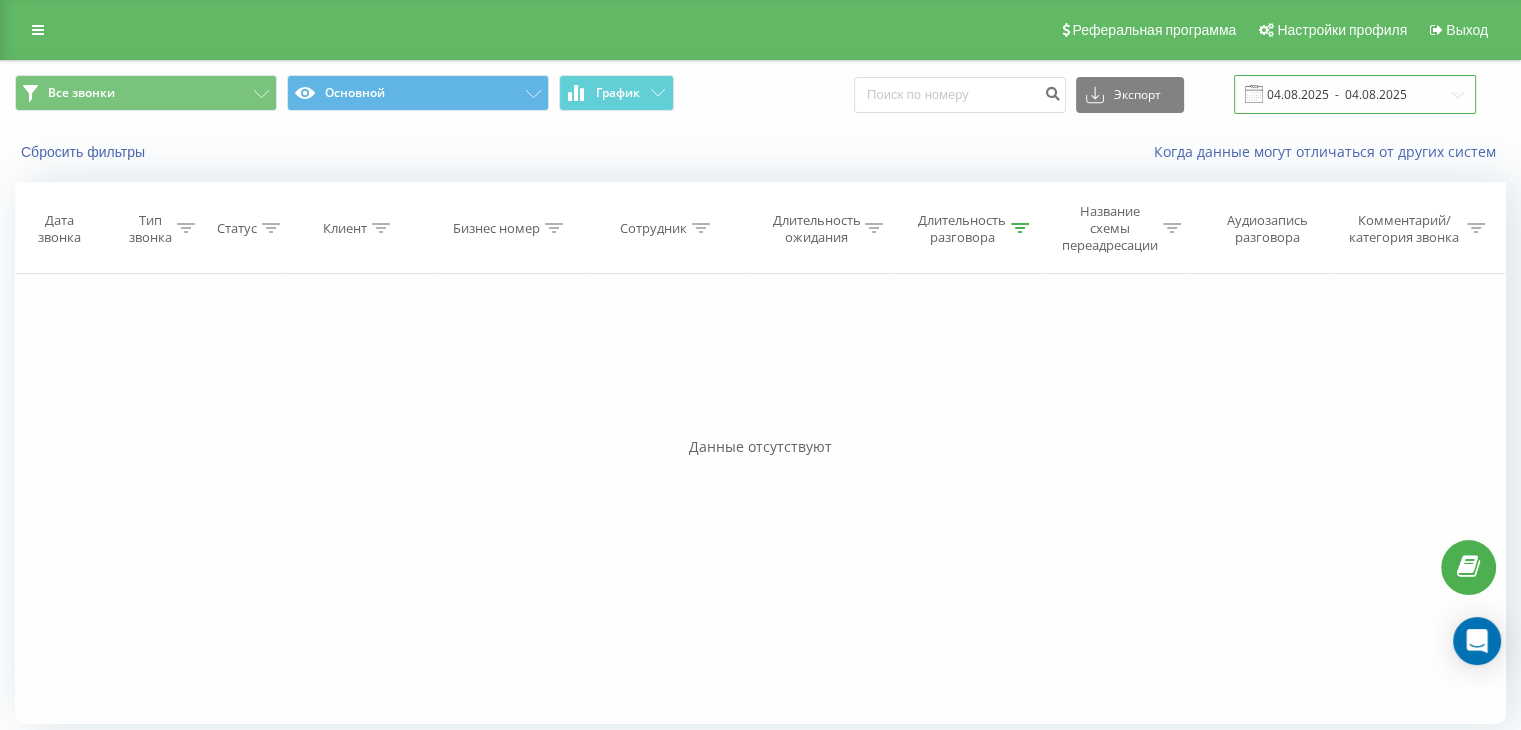click on "04.08.2025  -  04.08.2025" at bounding box center (1355, 94) 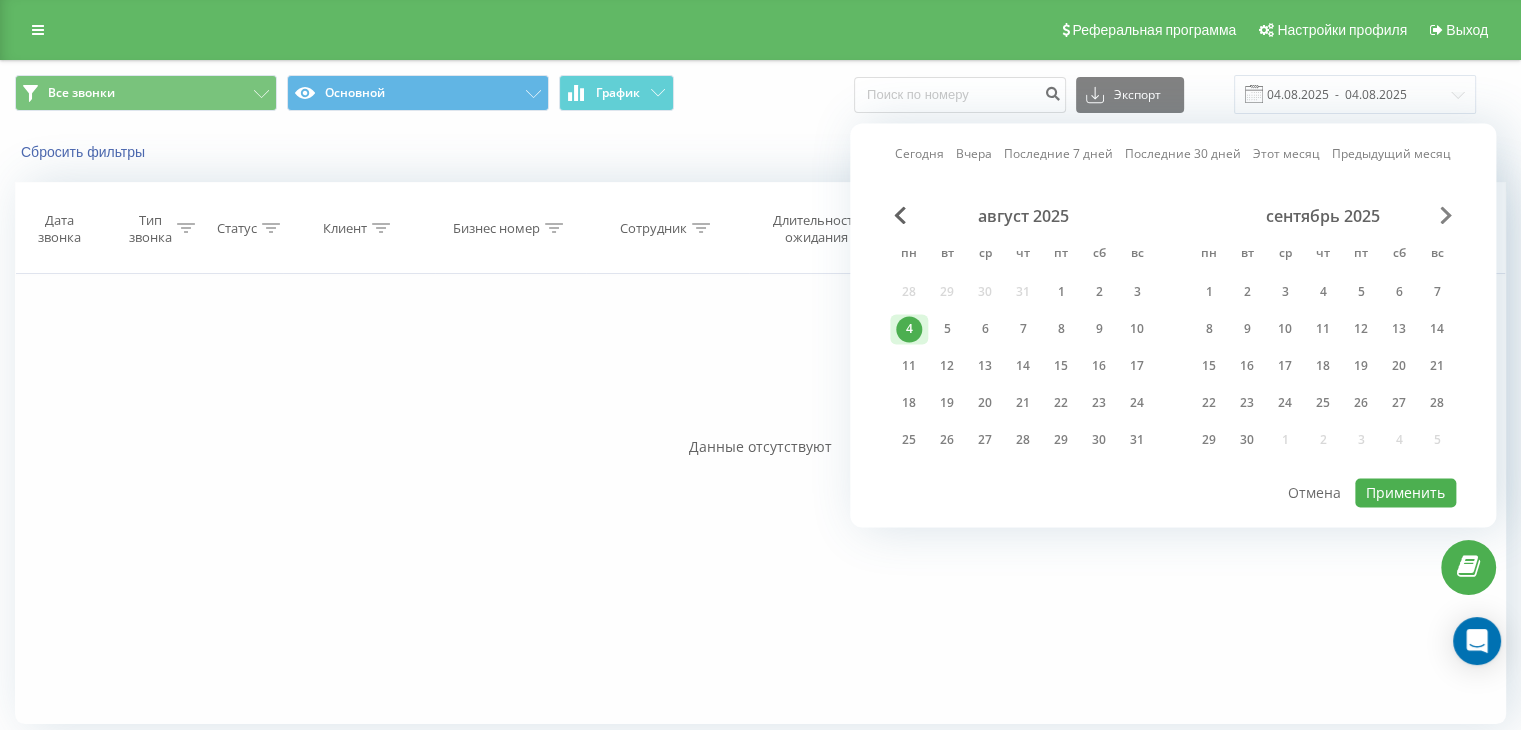 click at bounding box center (1446, 215) 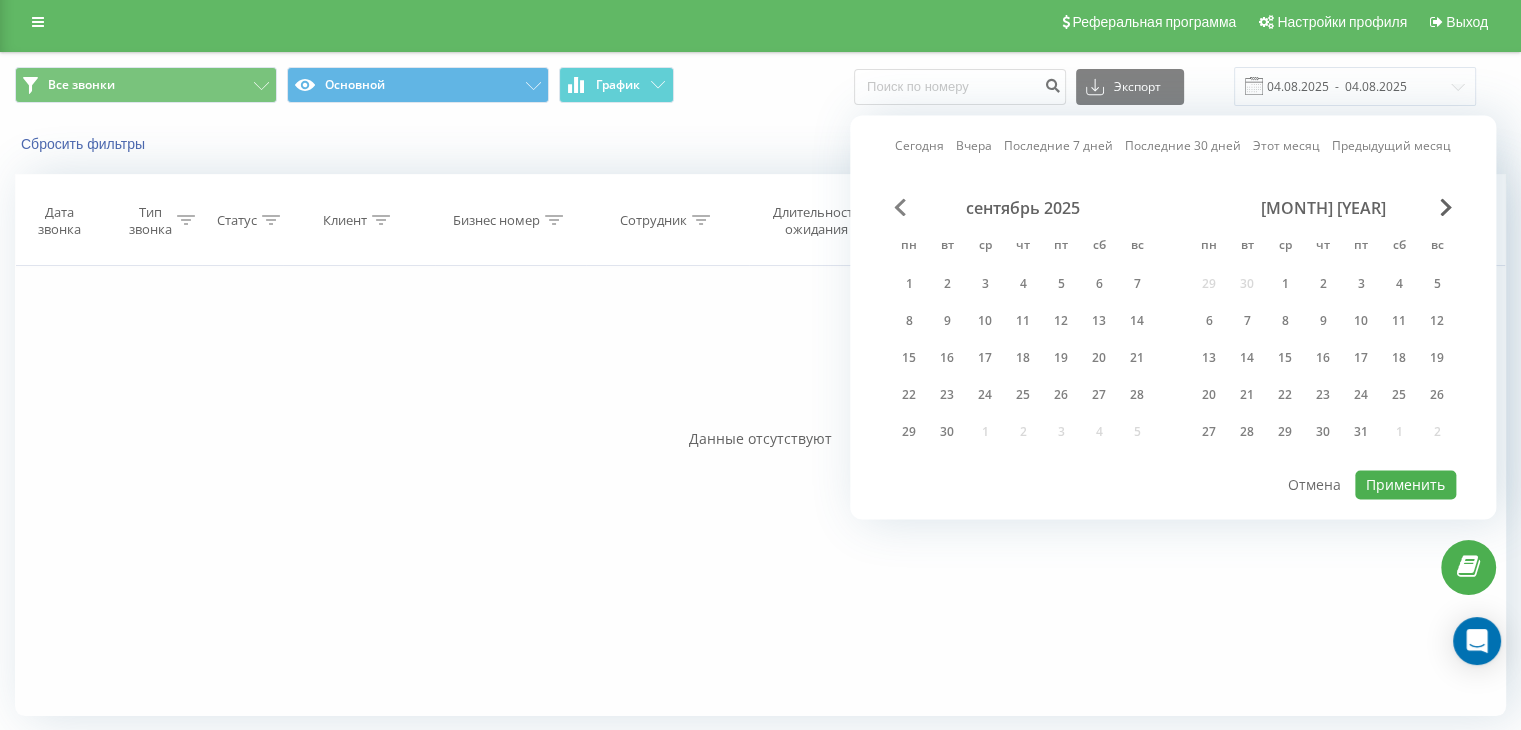 scroll, scrollTop: 11, scrollLeft: 0, axis: vertical 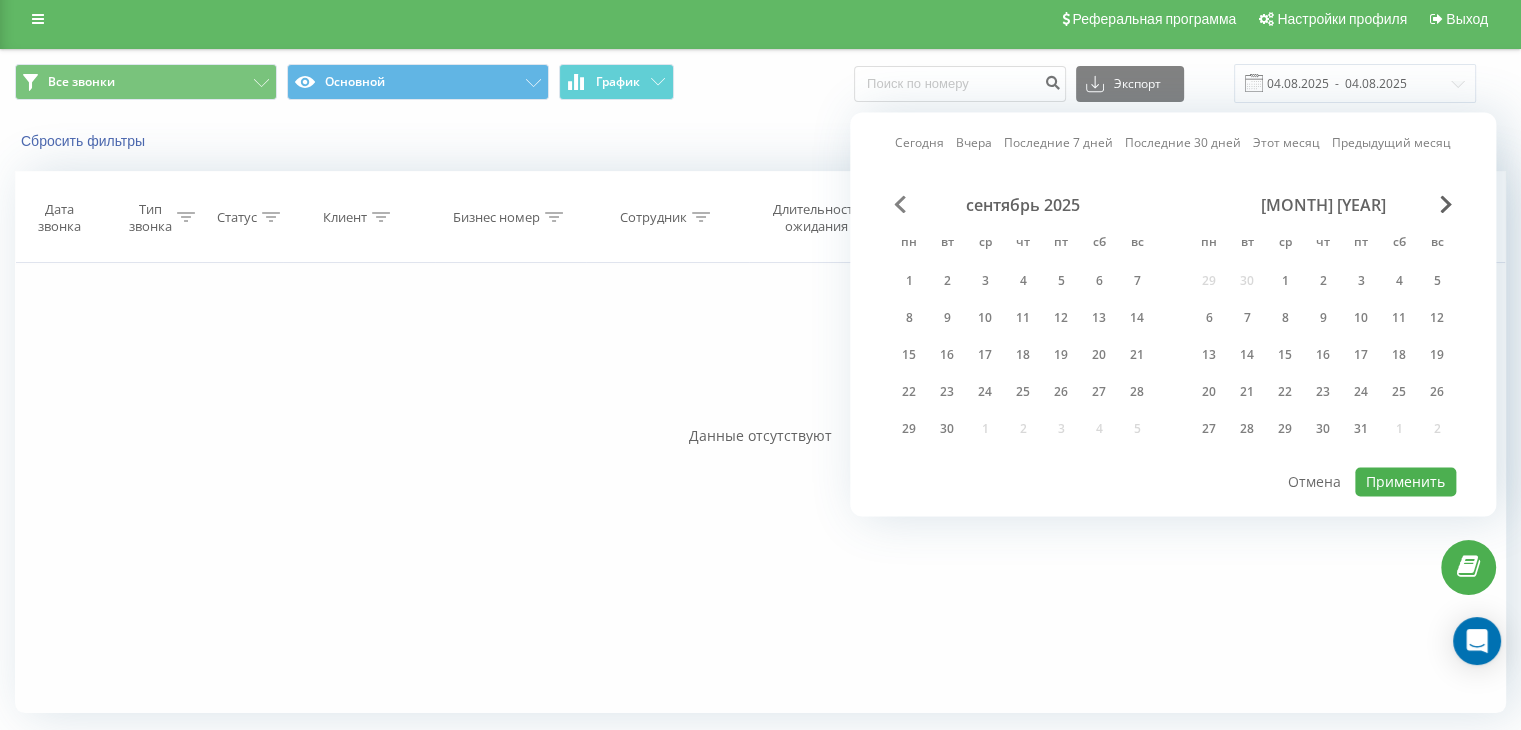 click at bounding box center [900, 204] 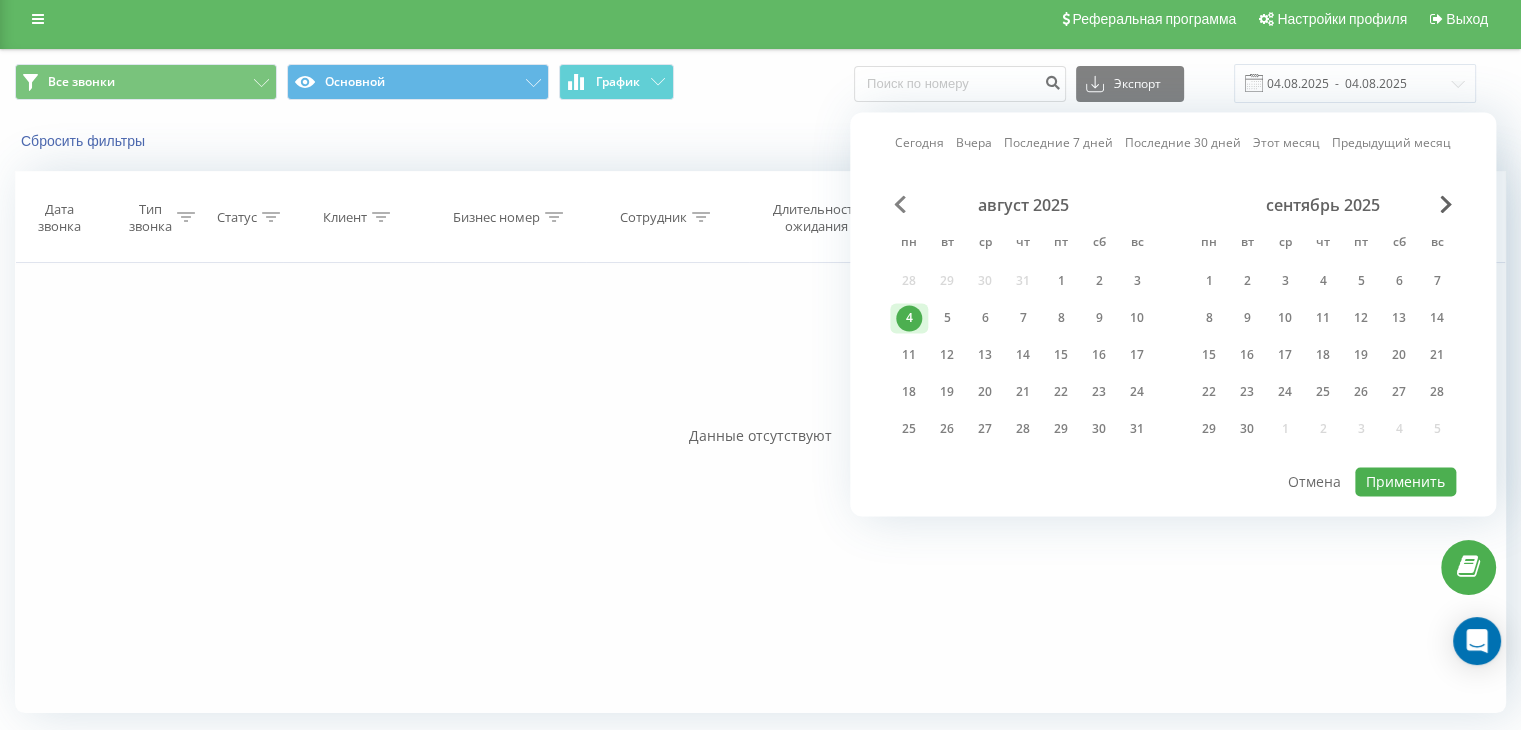 click at bounding box center (900, 204) 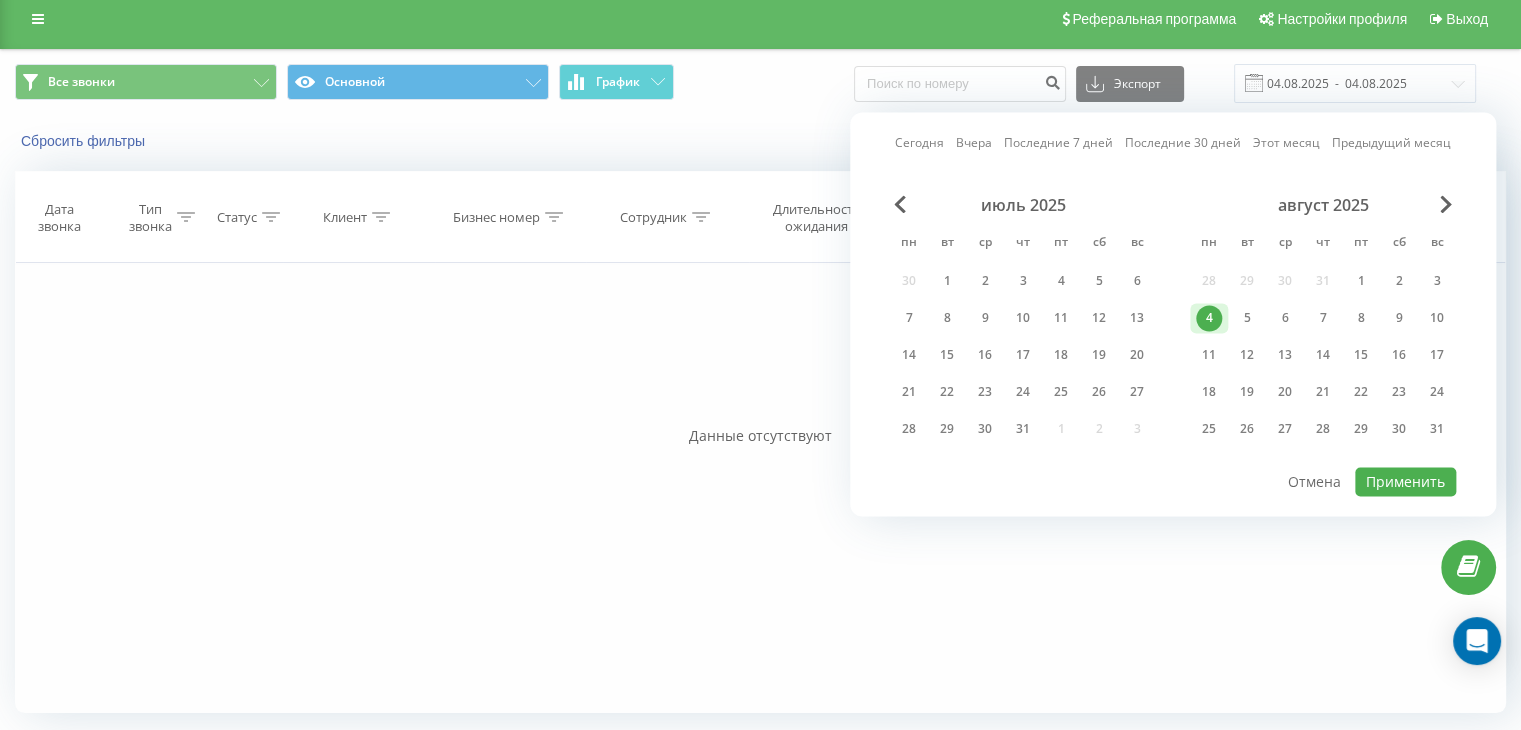 click on "4" at bounding box center (1209, 318) 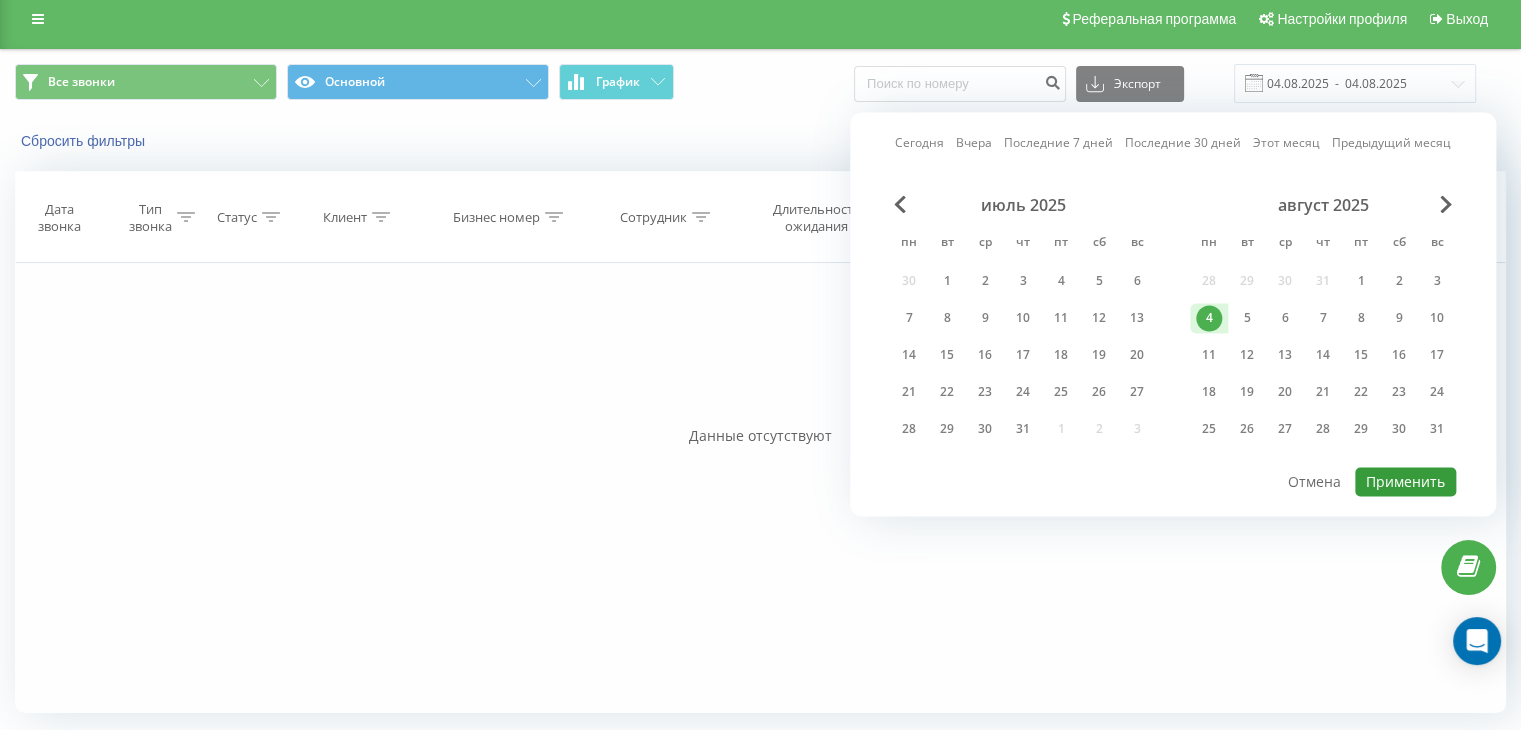 click on "Применить" at bounding box center (1405, 481) 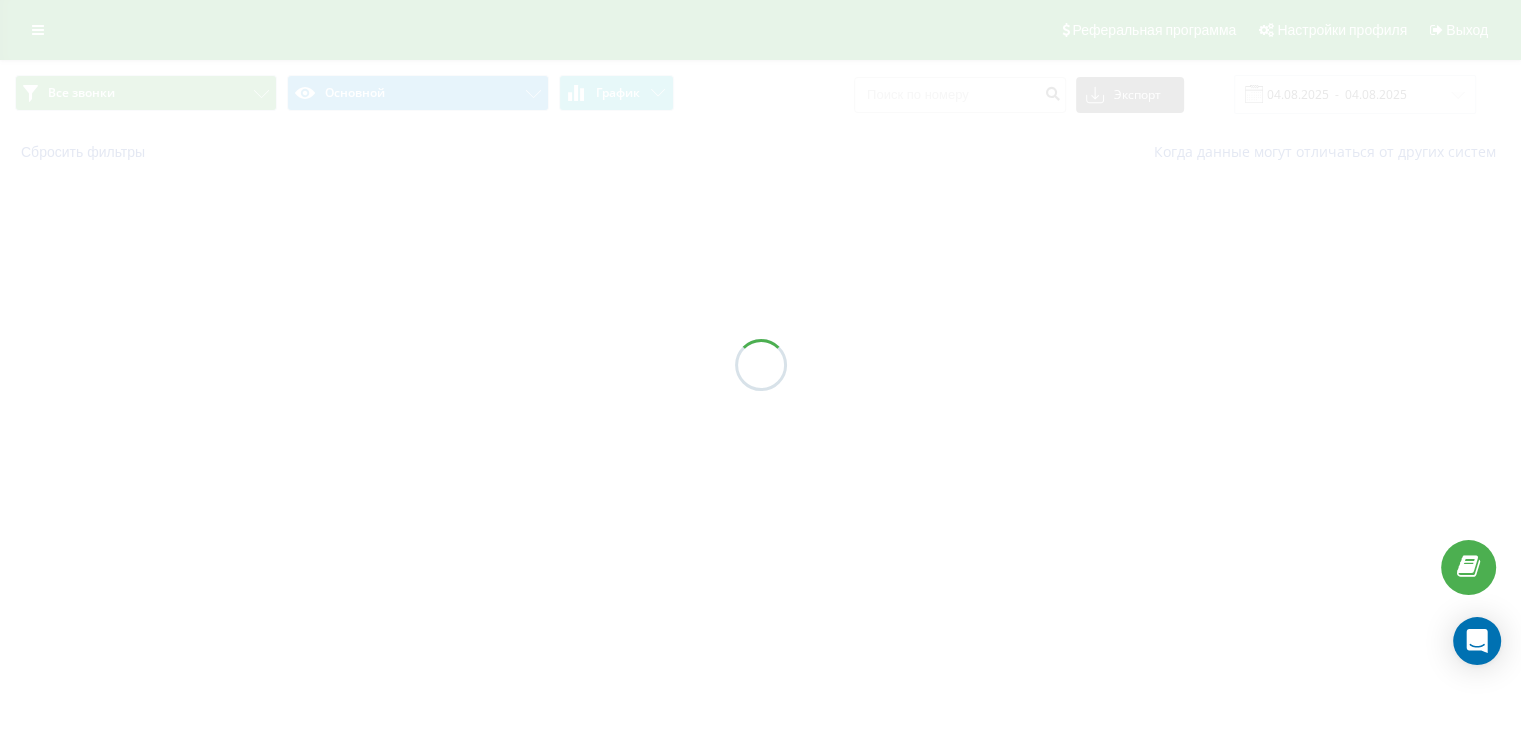 scroll, scrollTop: 0, scrollLeft: 0, axis: both 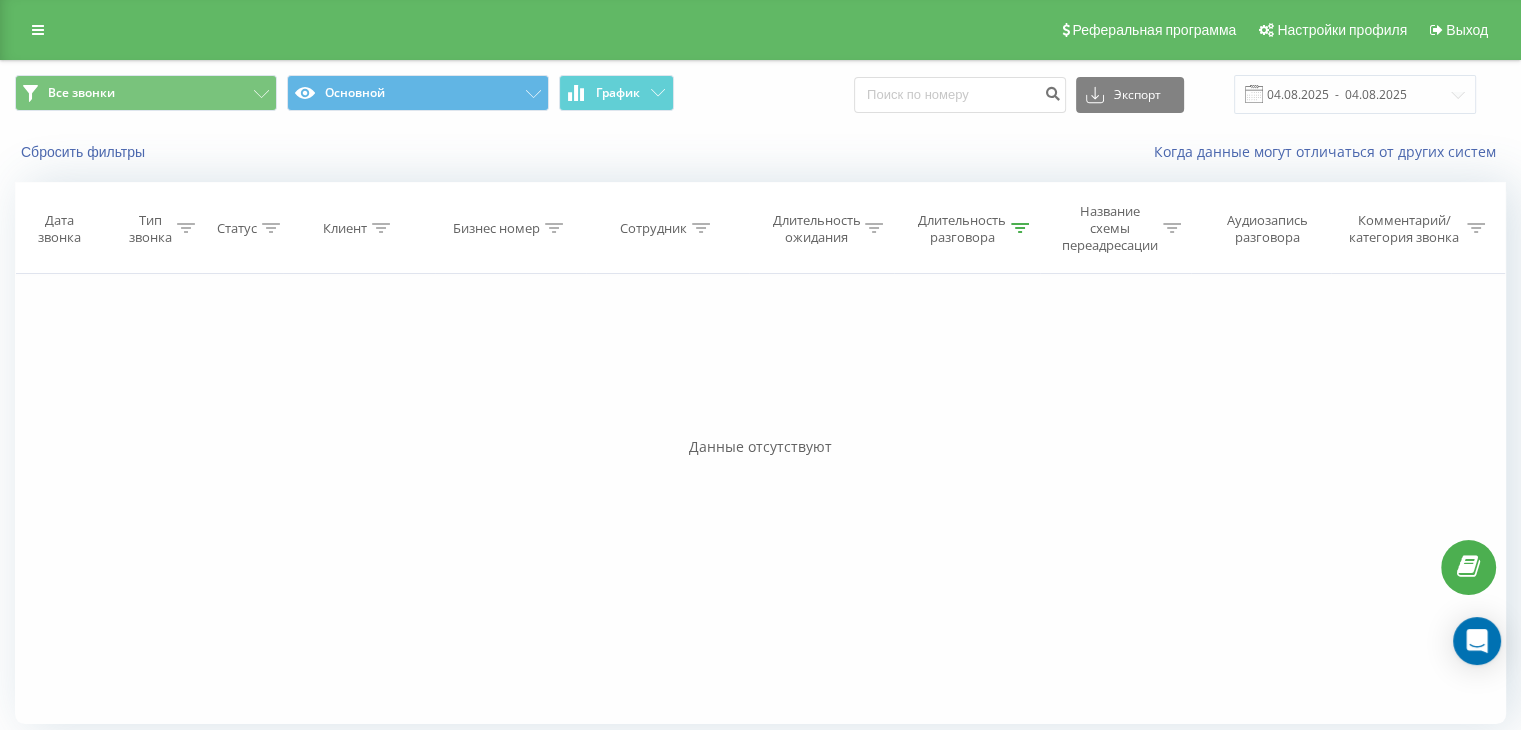 click 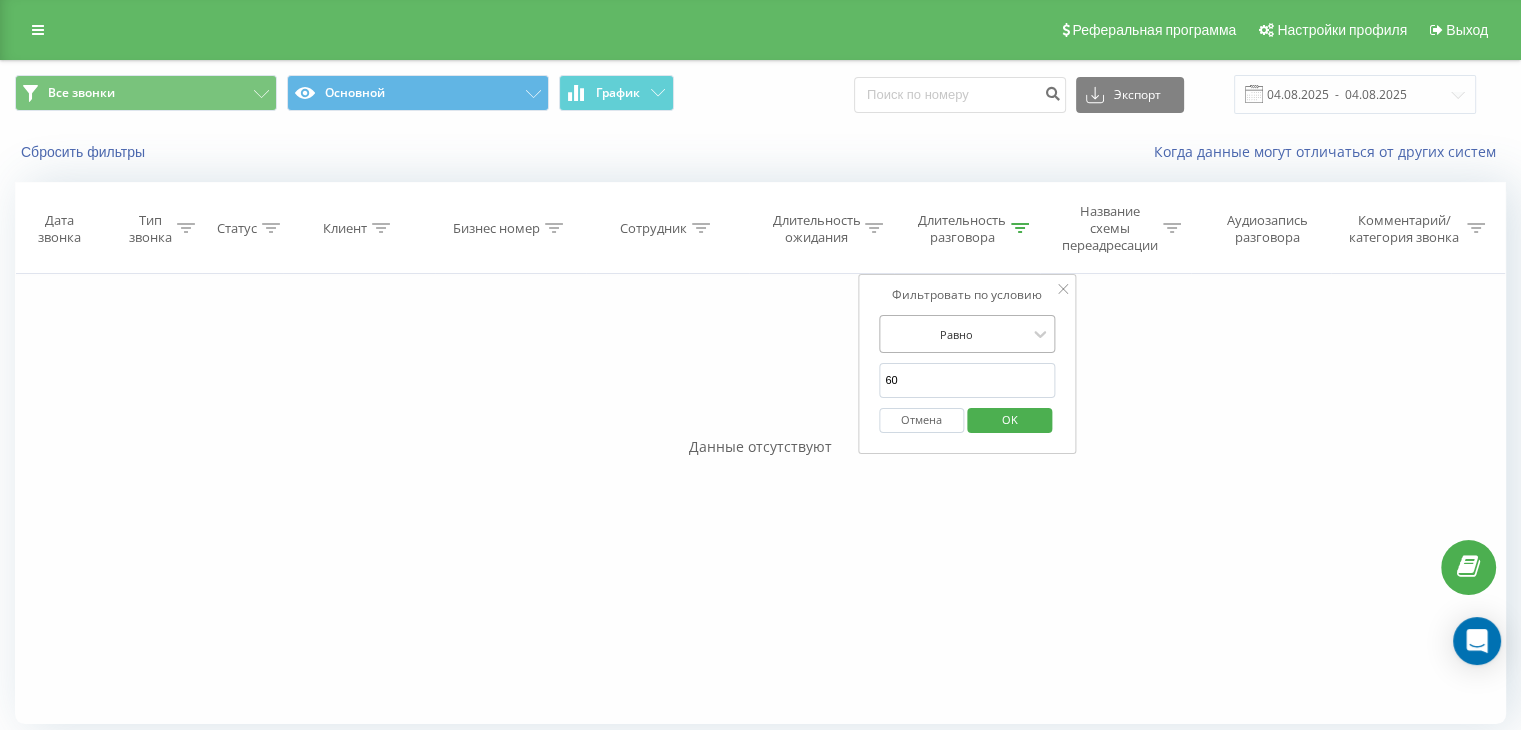 click at bounding box center (956, 334) 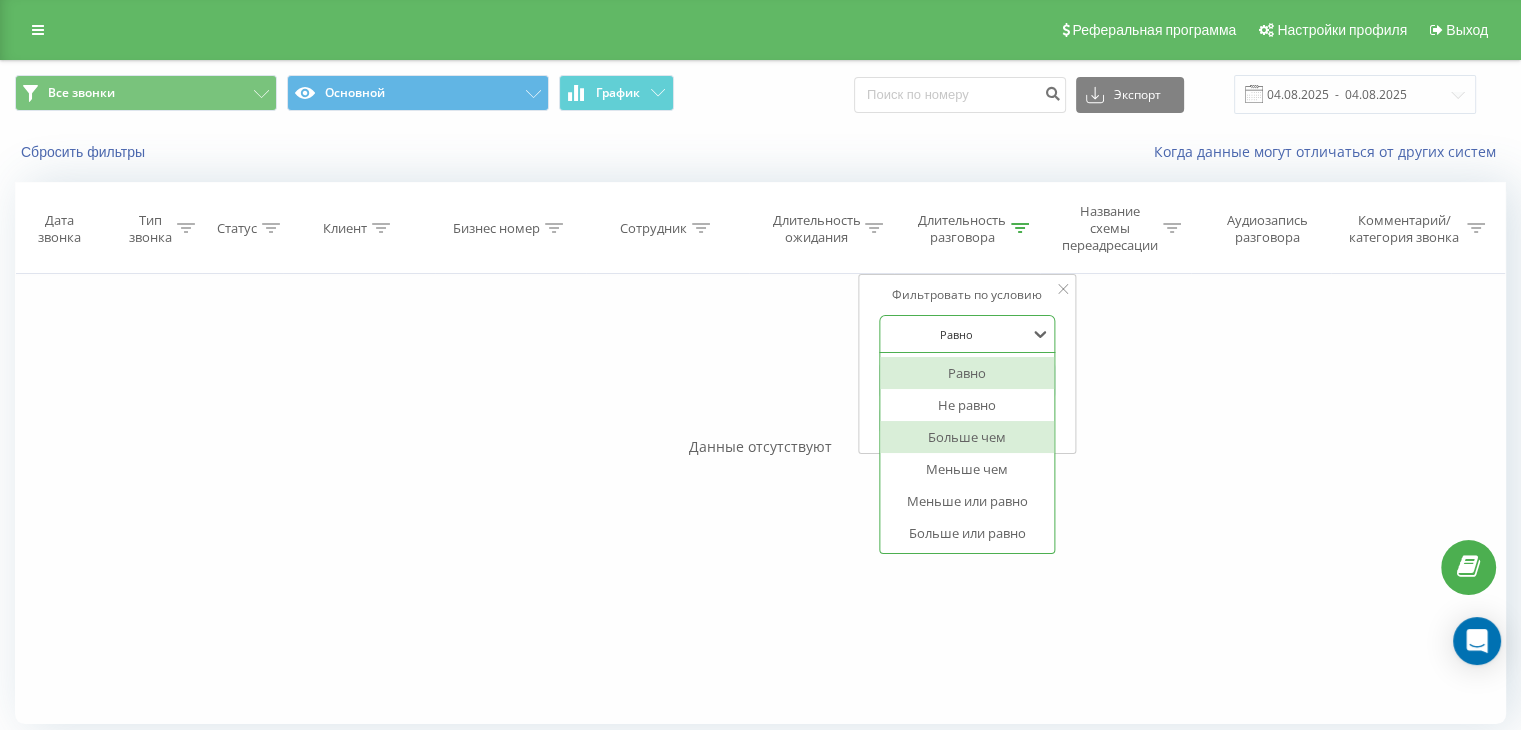 click on "Больше чем" at bounding box center (967, 437) 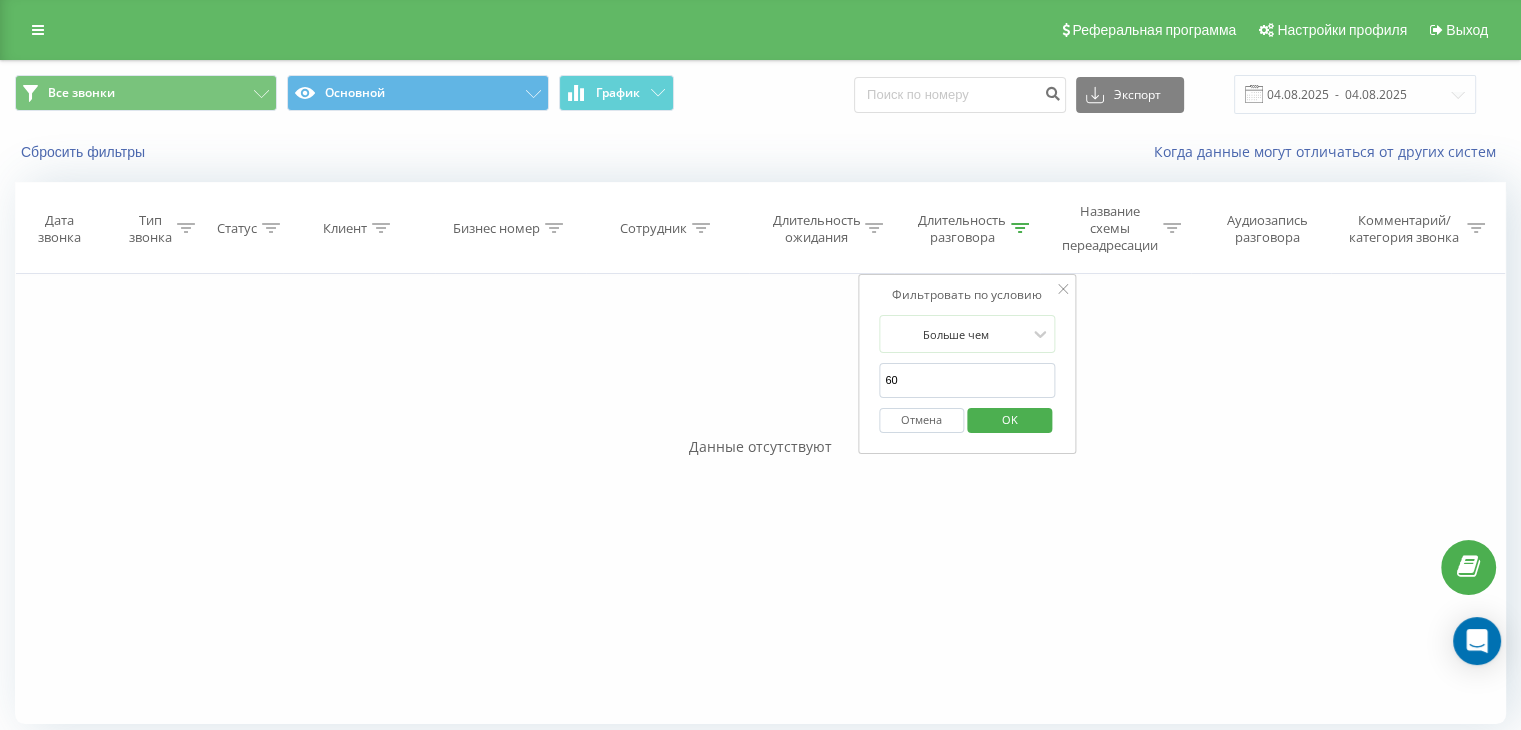 click on "OK" at bounding box center (1010, 419) 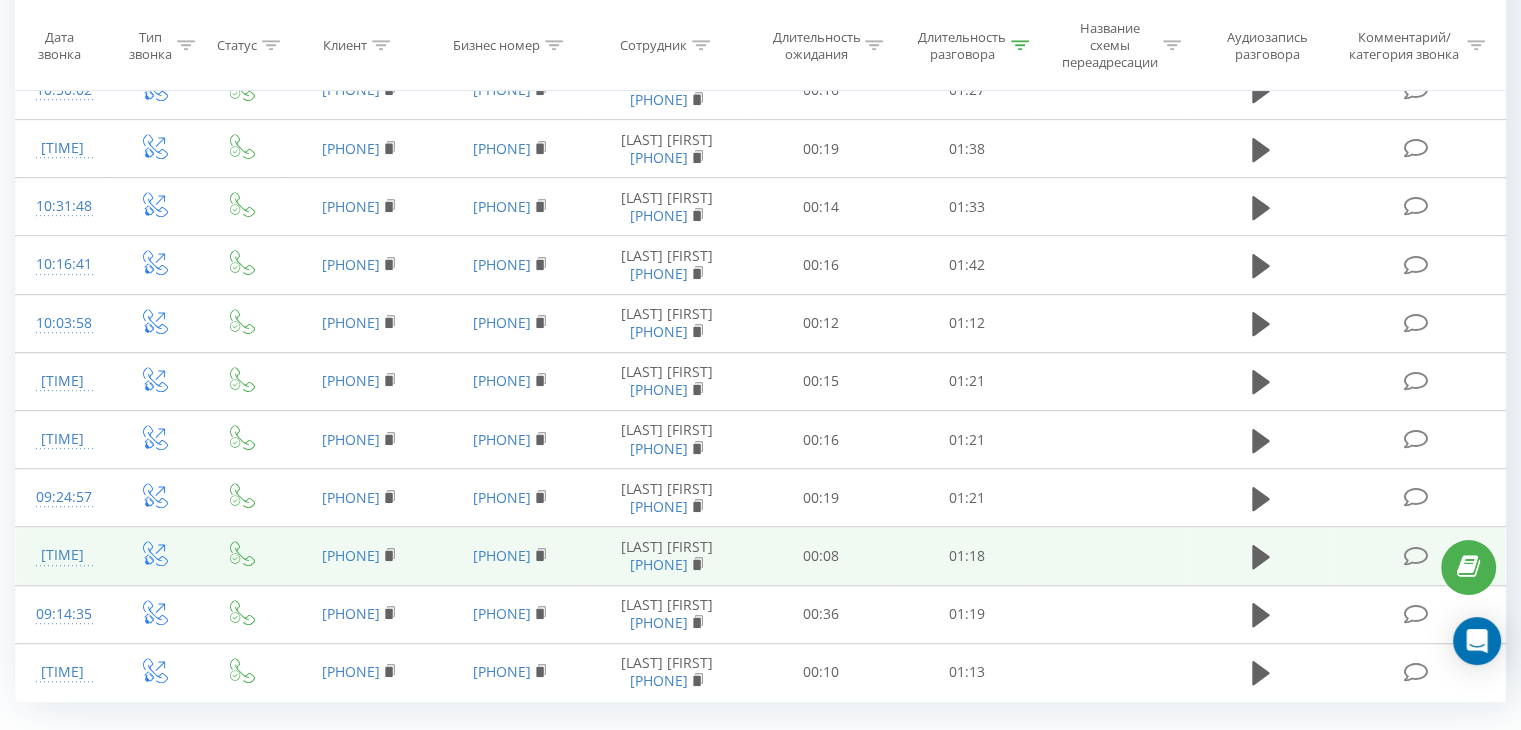 scroll, scrollTop: 1100, scrollLeft: 0, axis: vertical 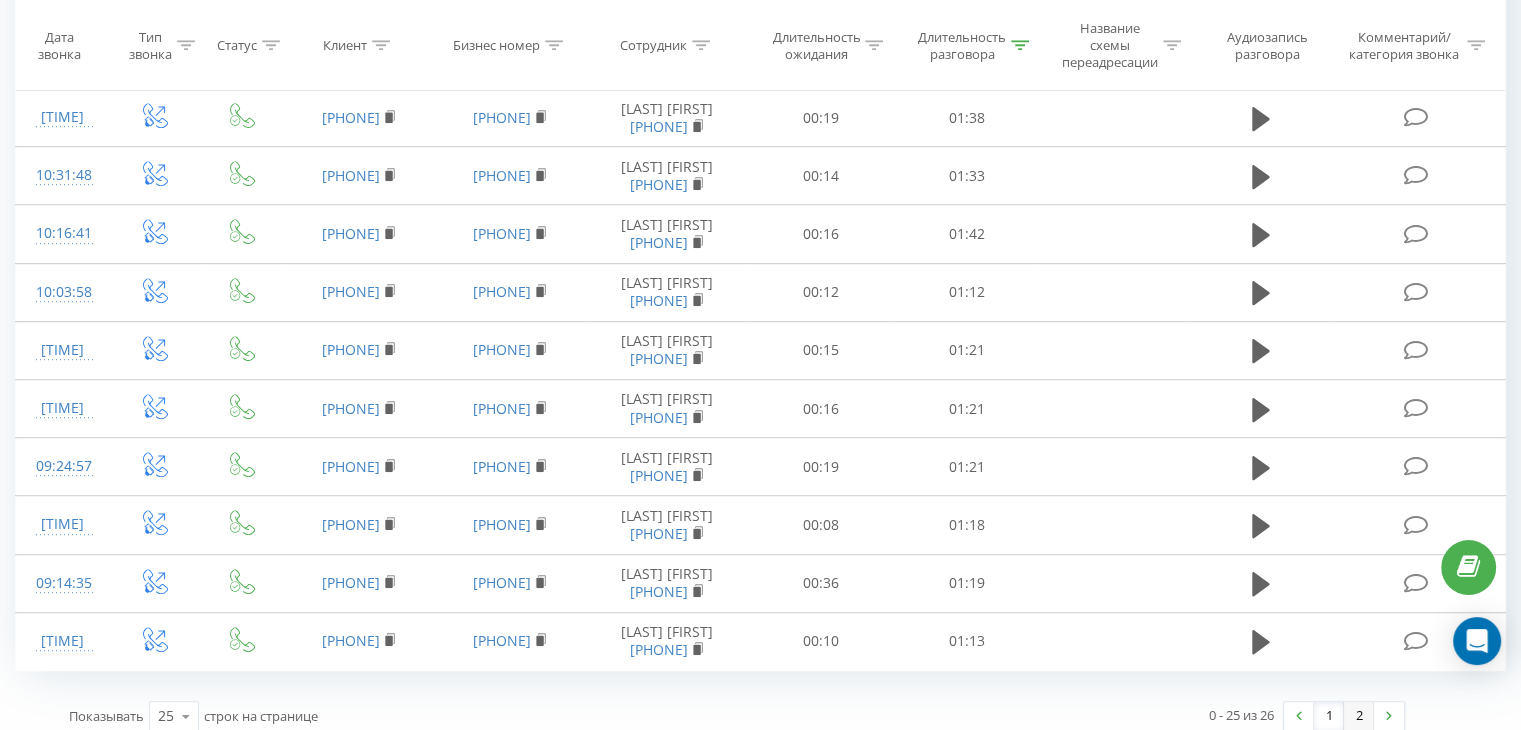 click on "2" at bounding box center (1359, 716) 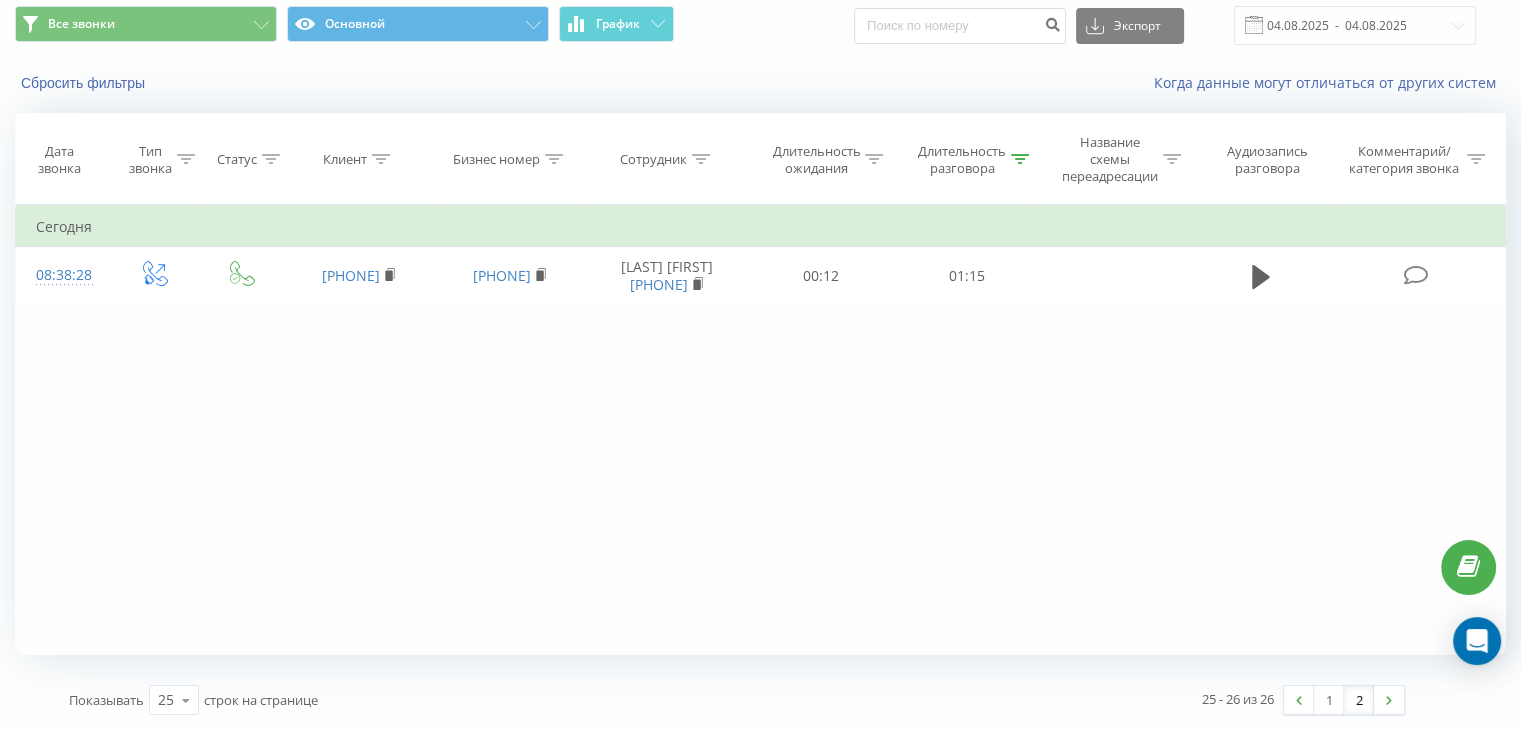 scroll, scrollTop: 68, scrollLeft: 0, axis: vertical 